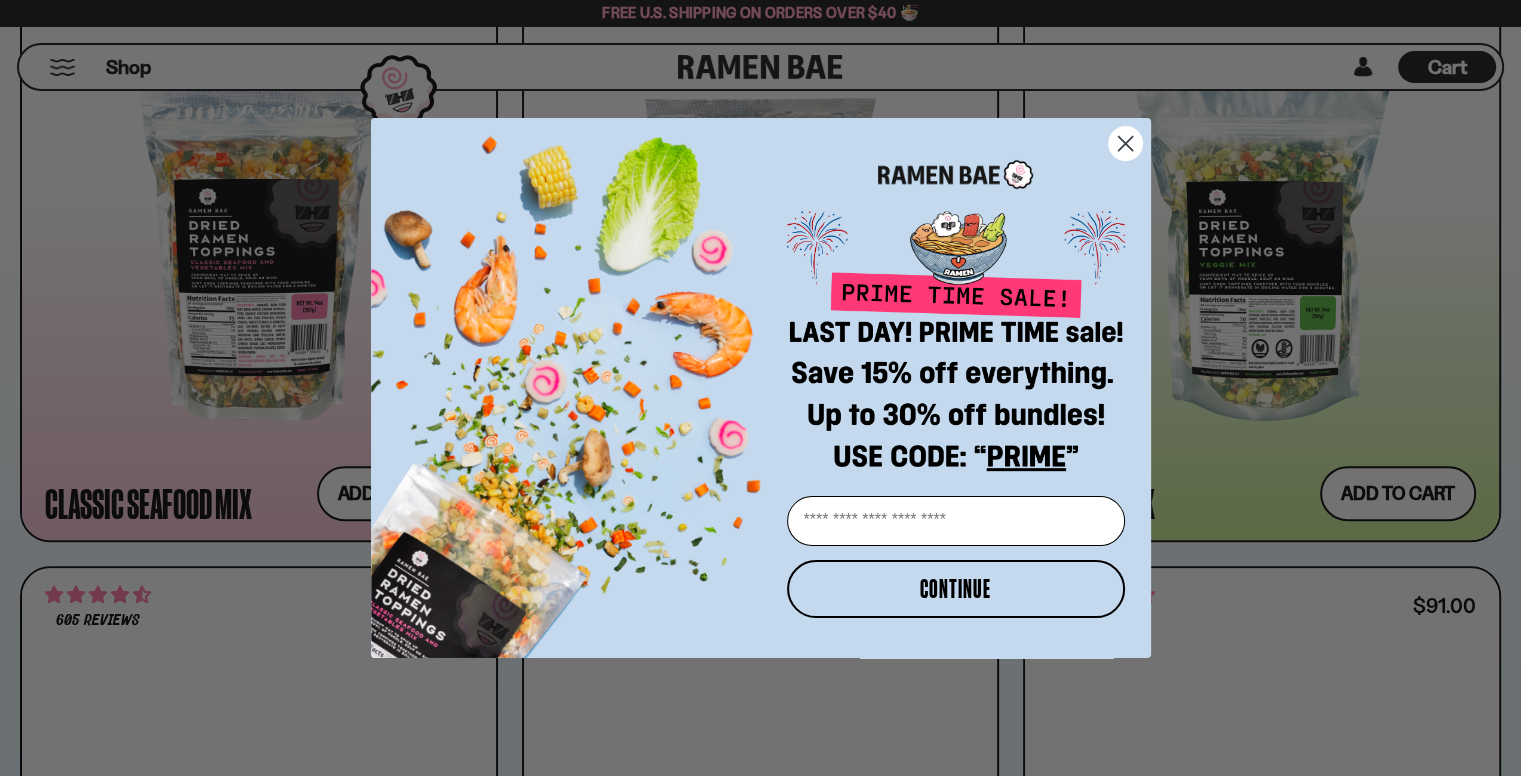 scroll, scrollTop: 1166, scrollLeft: 0, axis: vertical 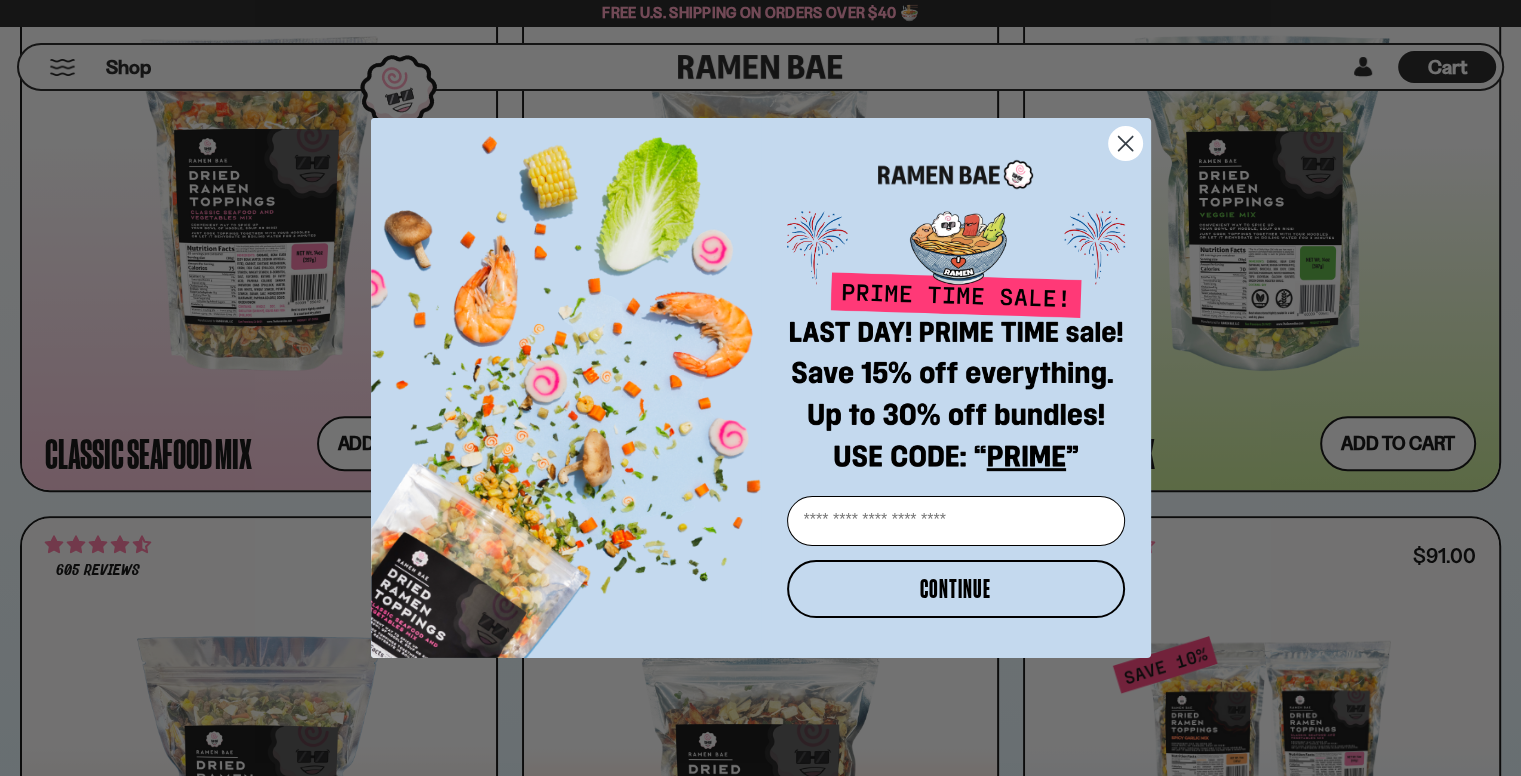click 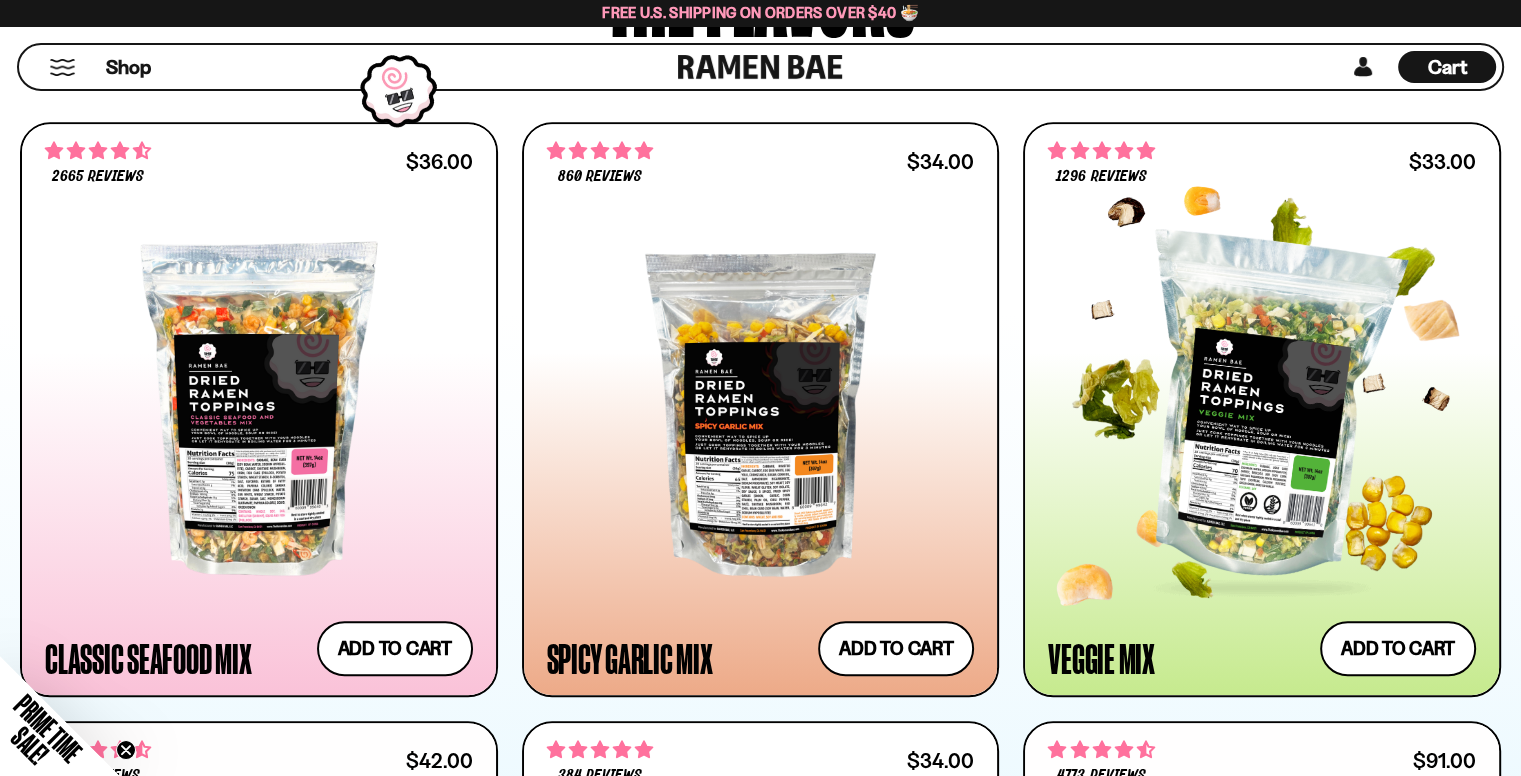 scroll, scrollTop: 1000, scrollLeft: 0, axis: vertical 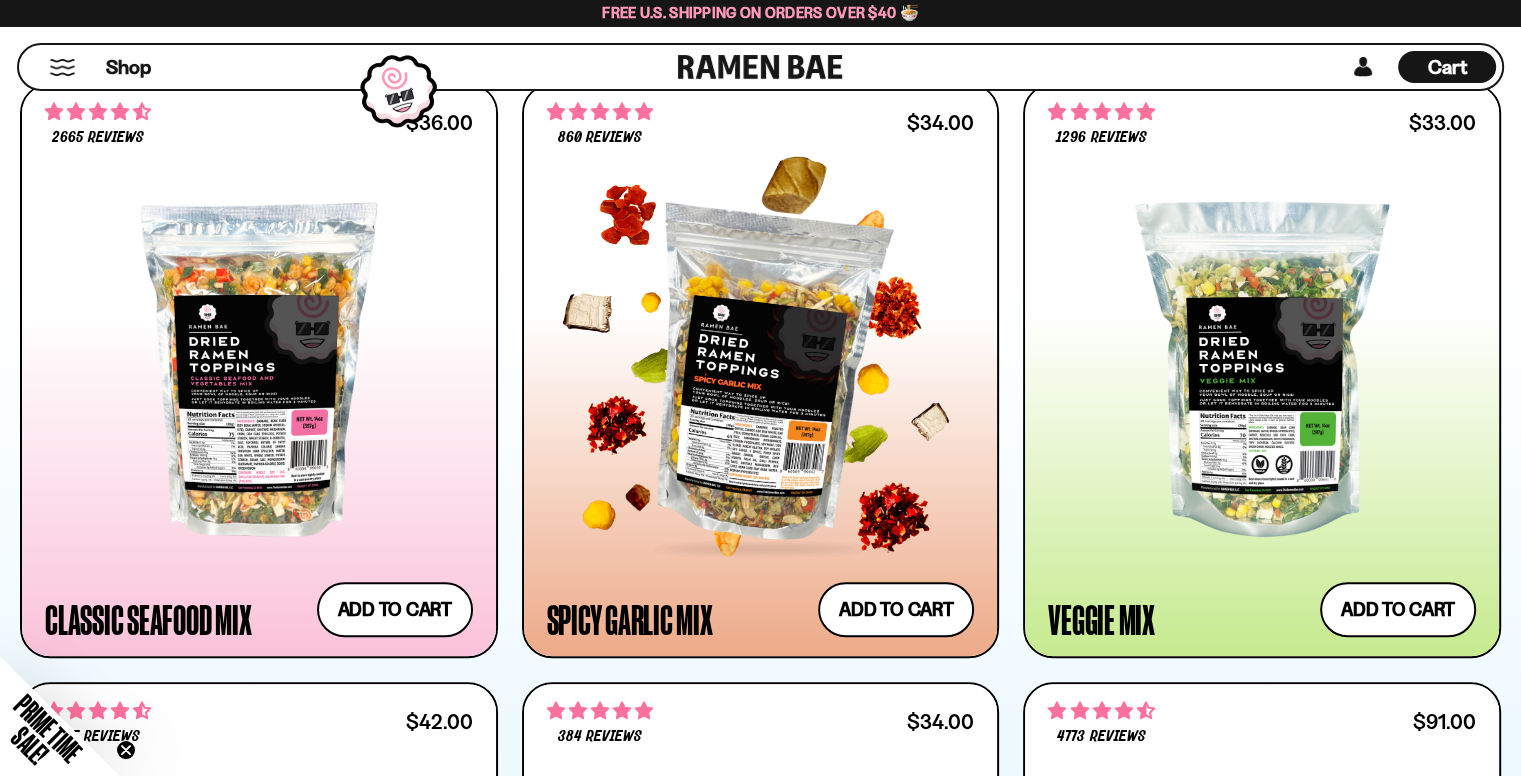 click at bounding box center (761, 369) 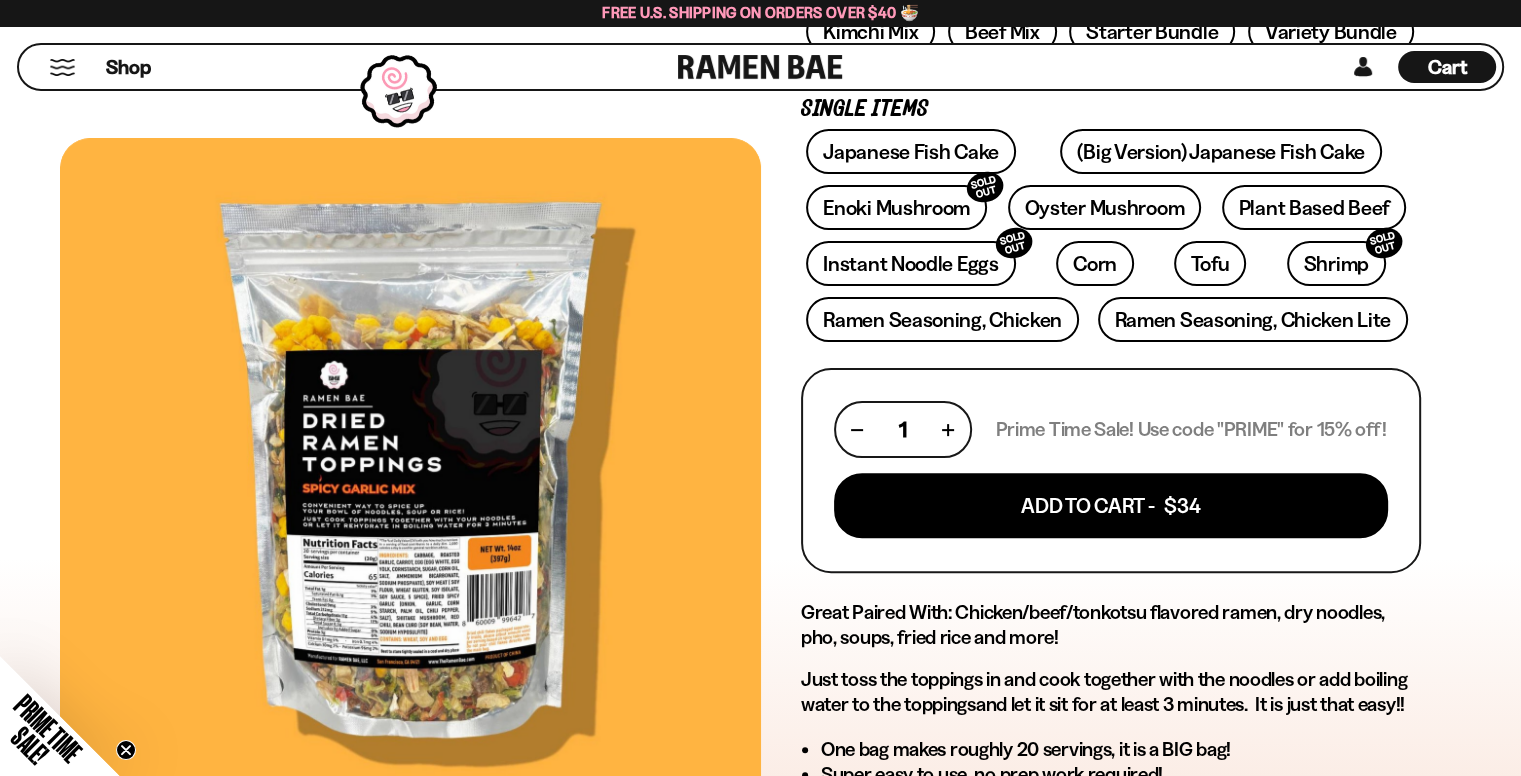 scroll, scrollTop: 166, scrollLeft: 0, axis: vertical 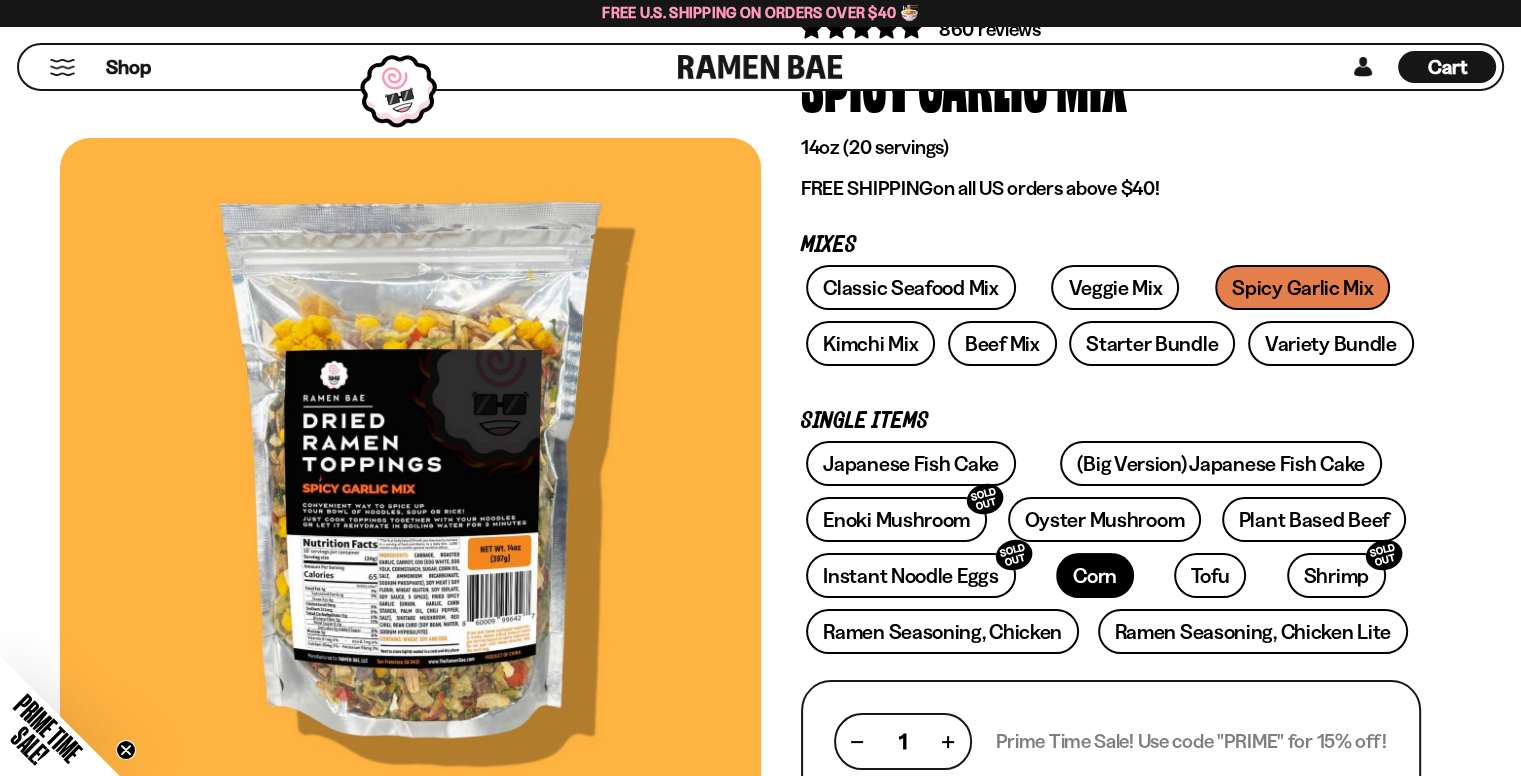click on "Corn" at bounding box center [1095, 575] 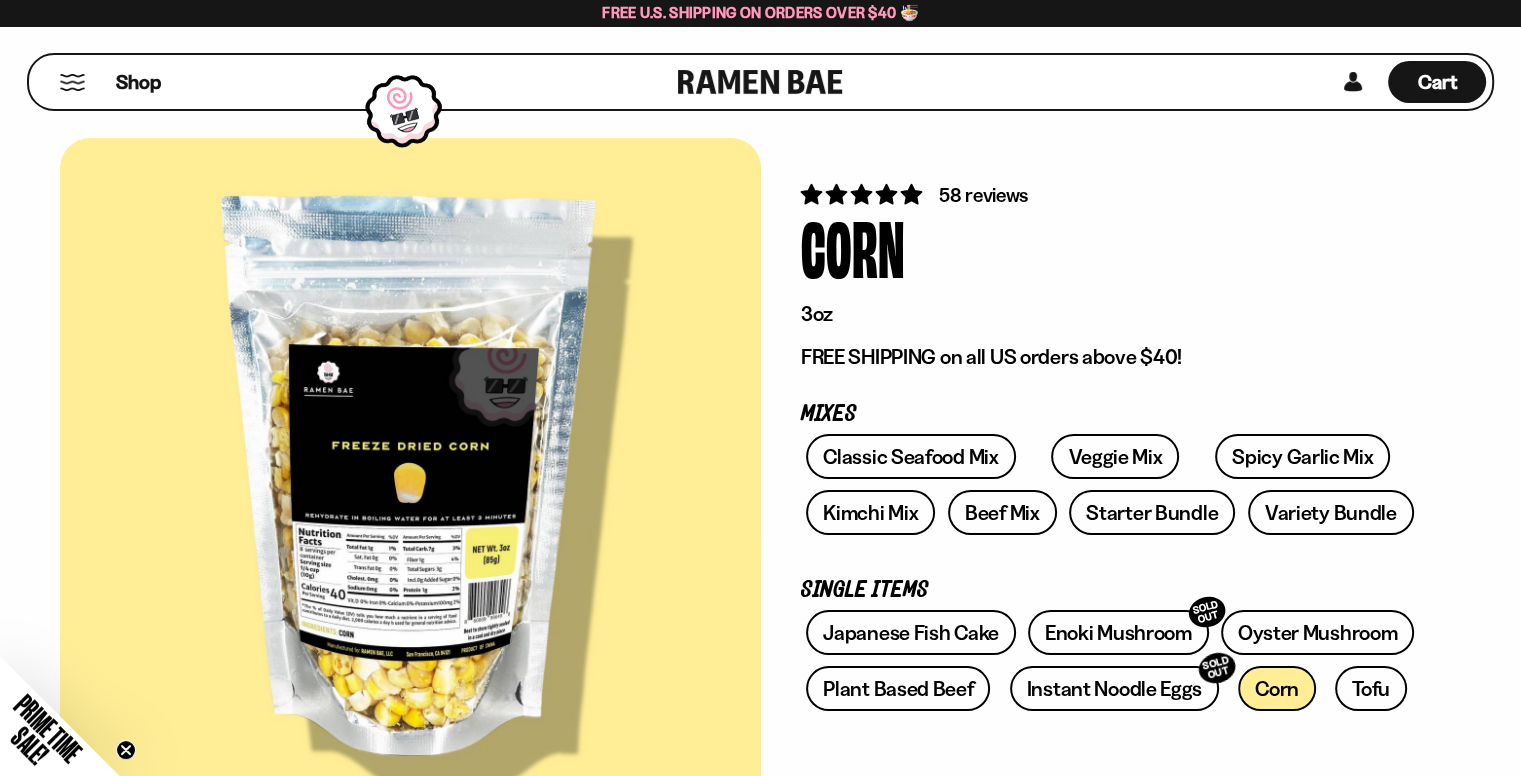 scroll, scrollTop: 333, scrollLeft: 0, axis: vertical 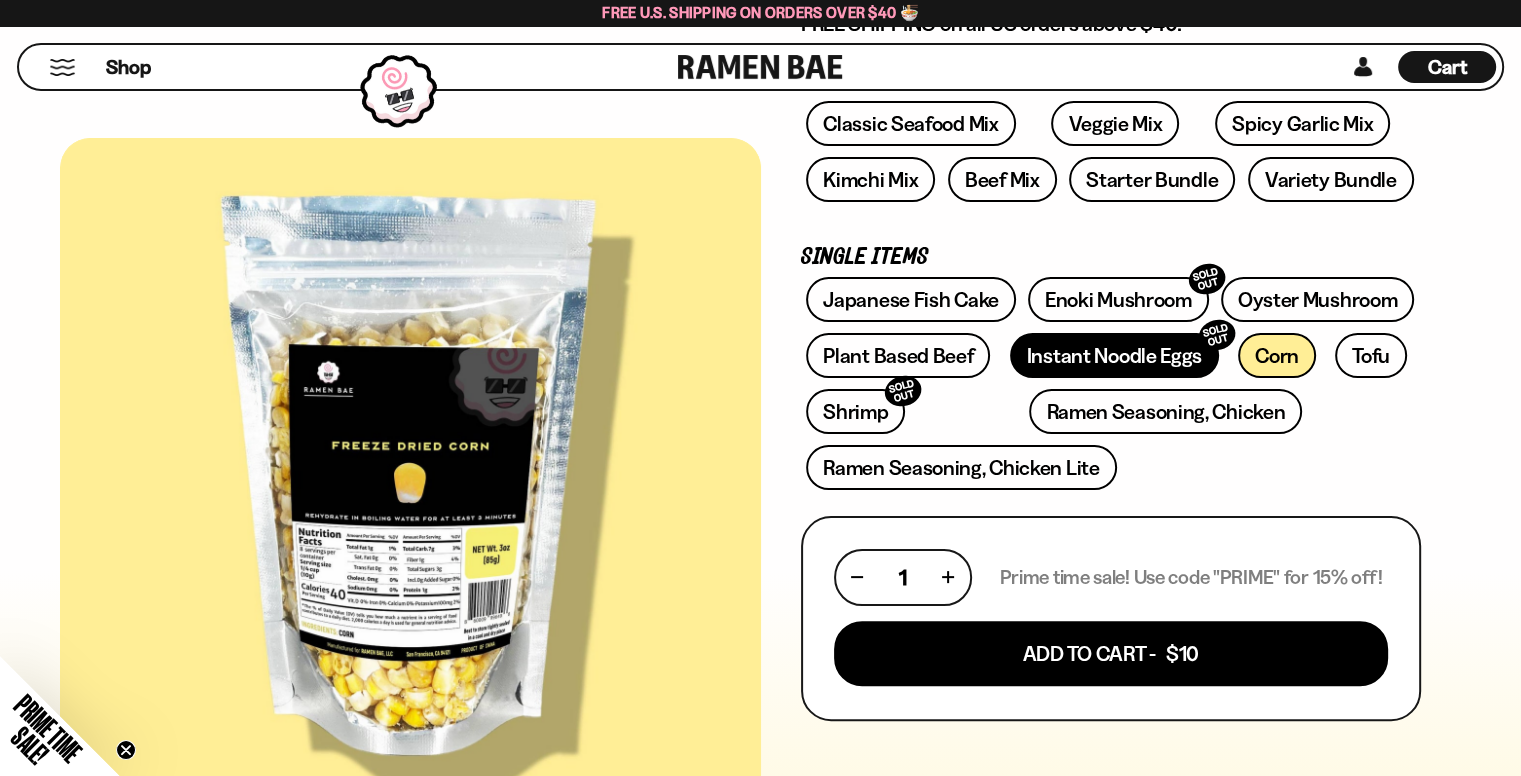 click on "Instant Noodle Eggs
SOLD OUT" at bounding box center [1114, 355] 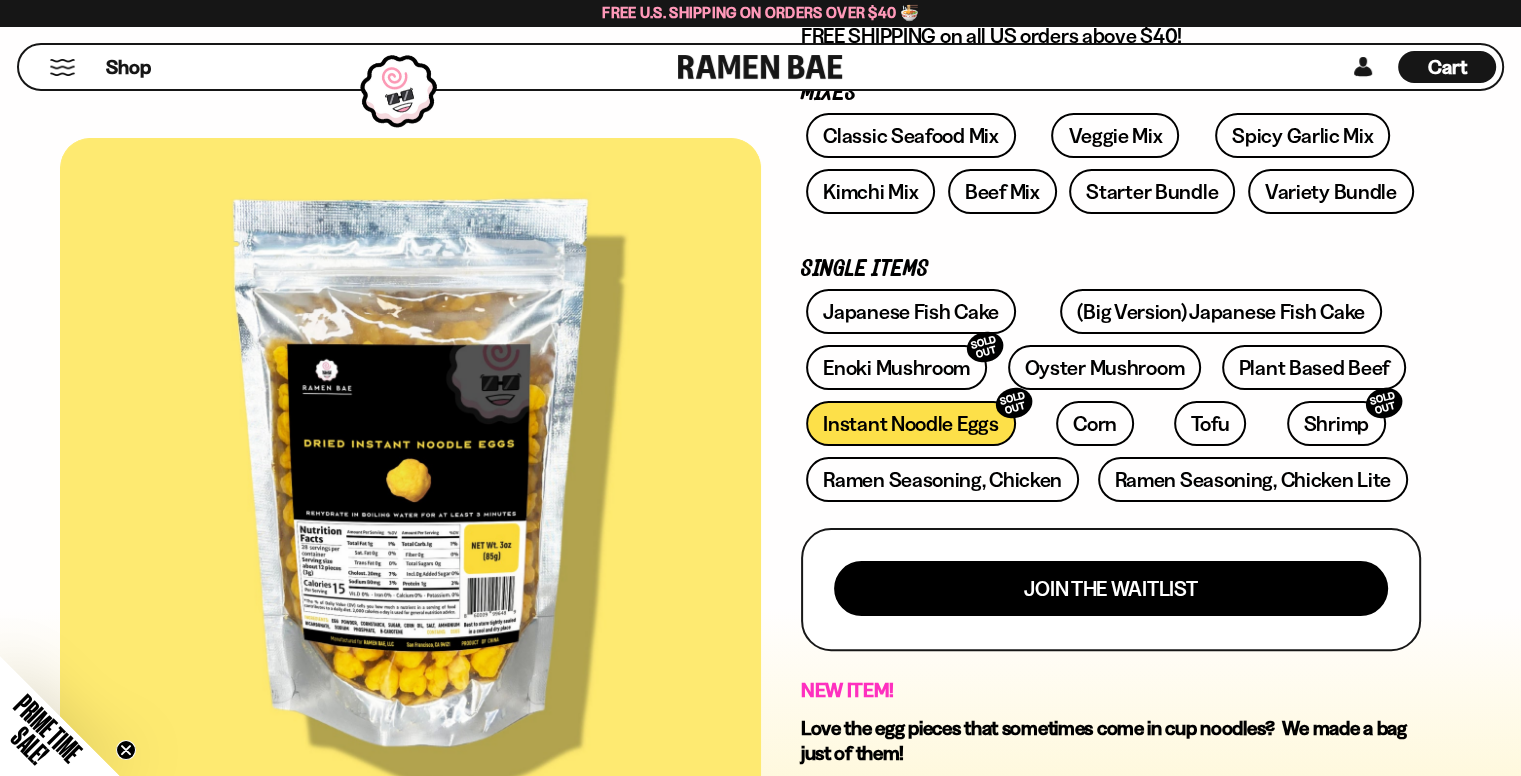 scroll, scrollTop: 166, scrollLeft: 0, axis: vertical 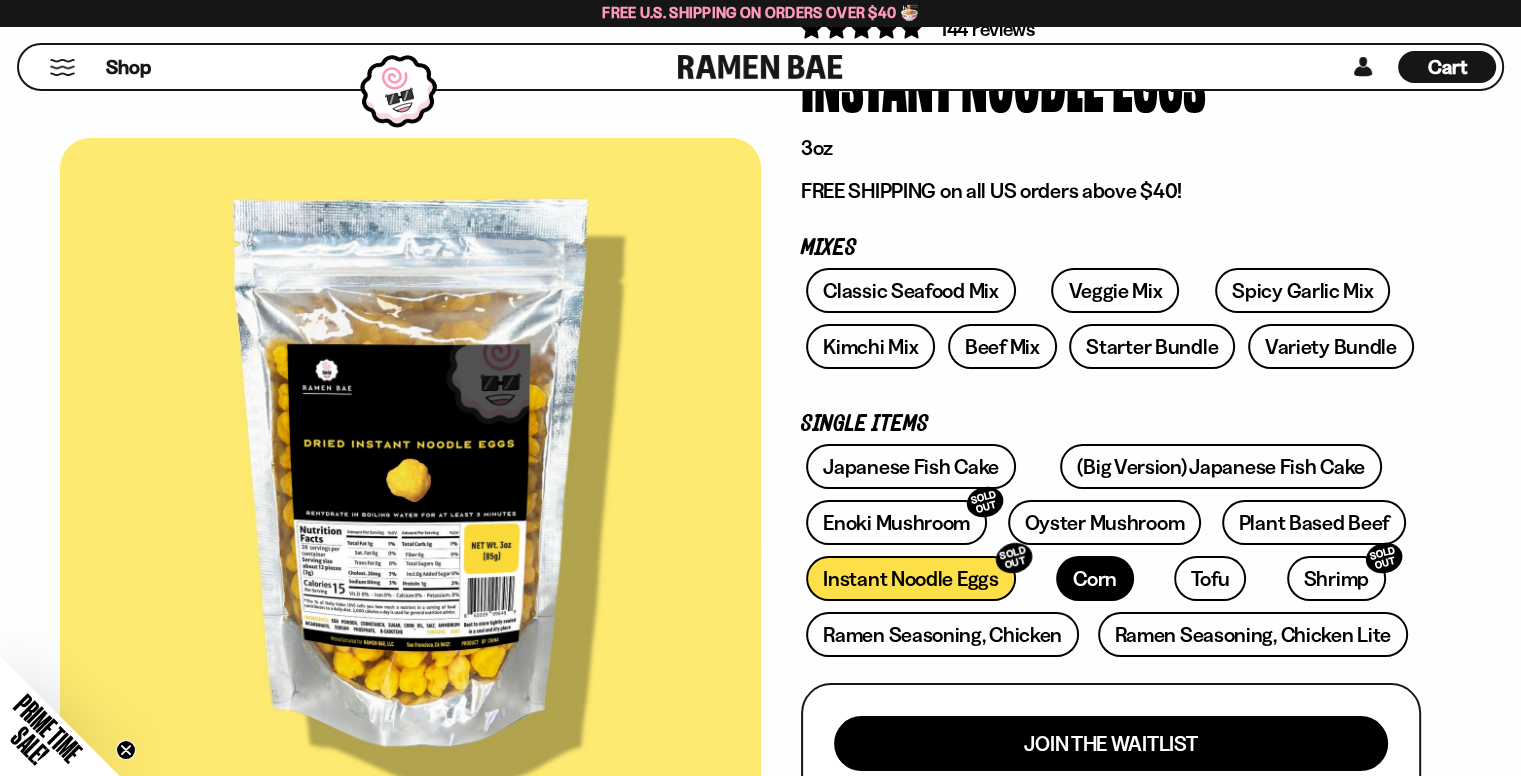 click on "Corn" at bounding box center (1095, 578) 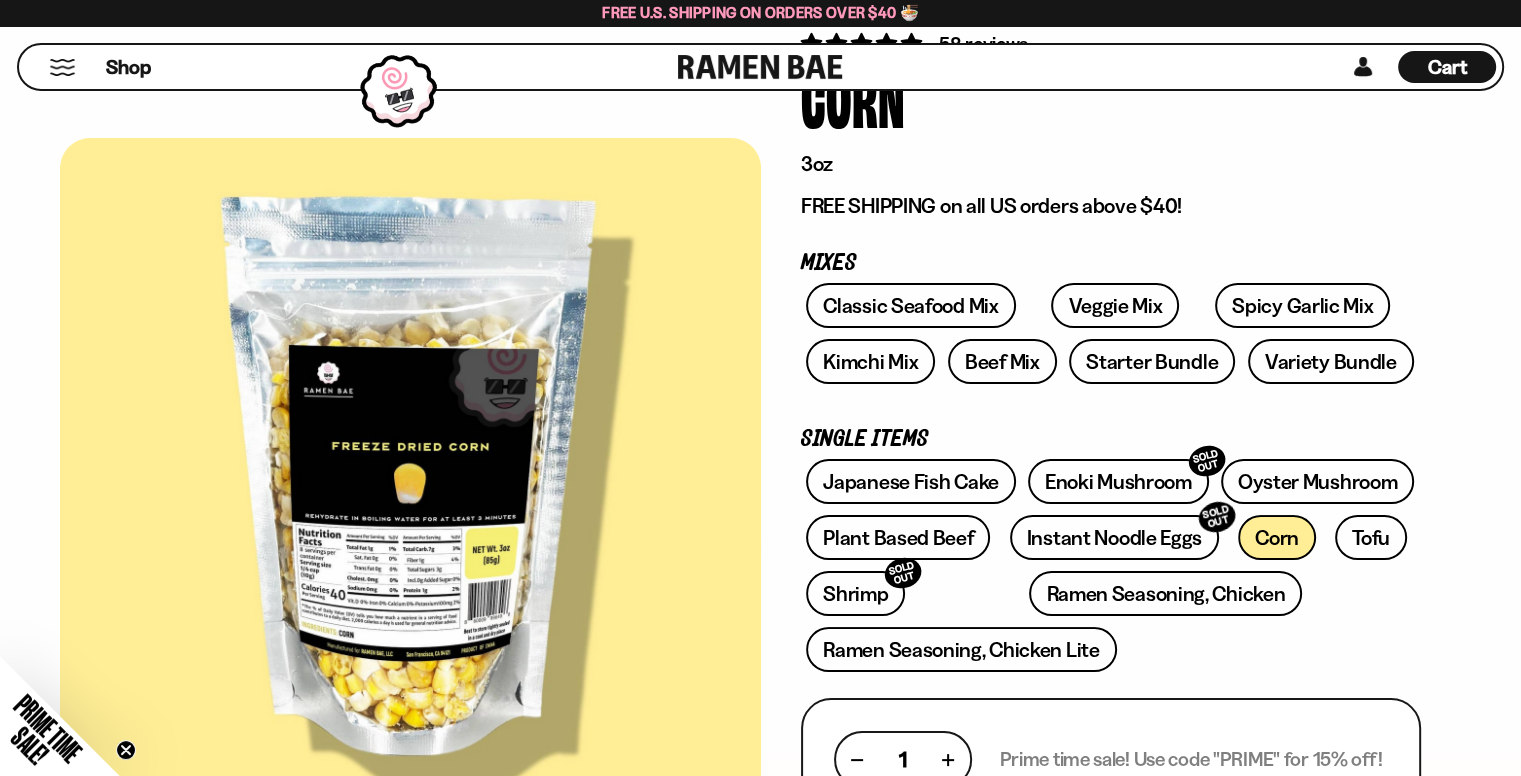 scroll, scrollTop: 333, scrollLeft: 0, axis: vertical 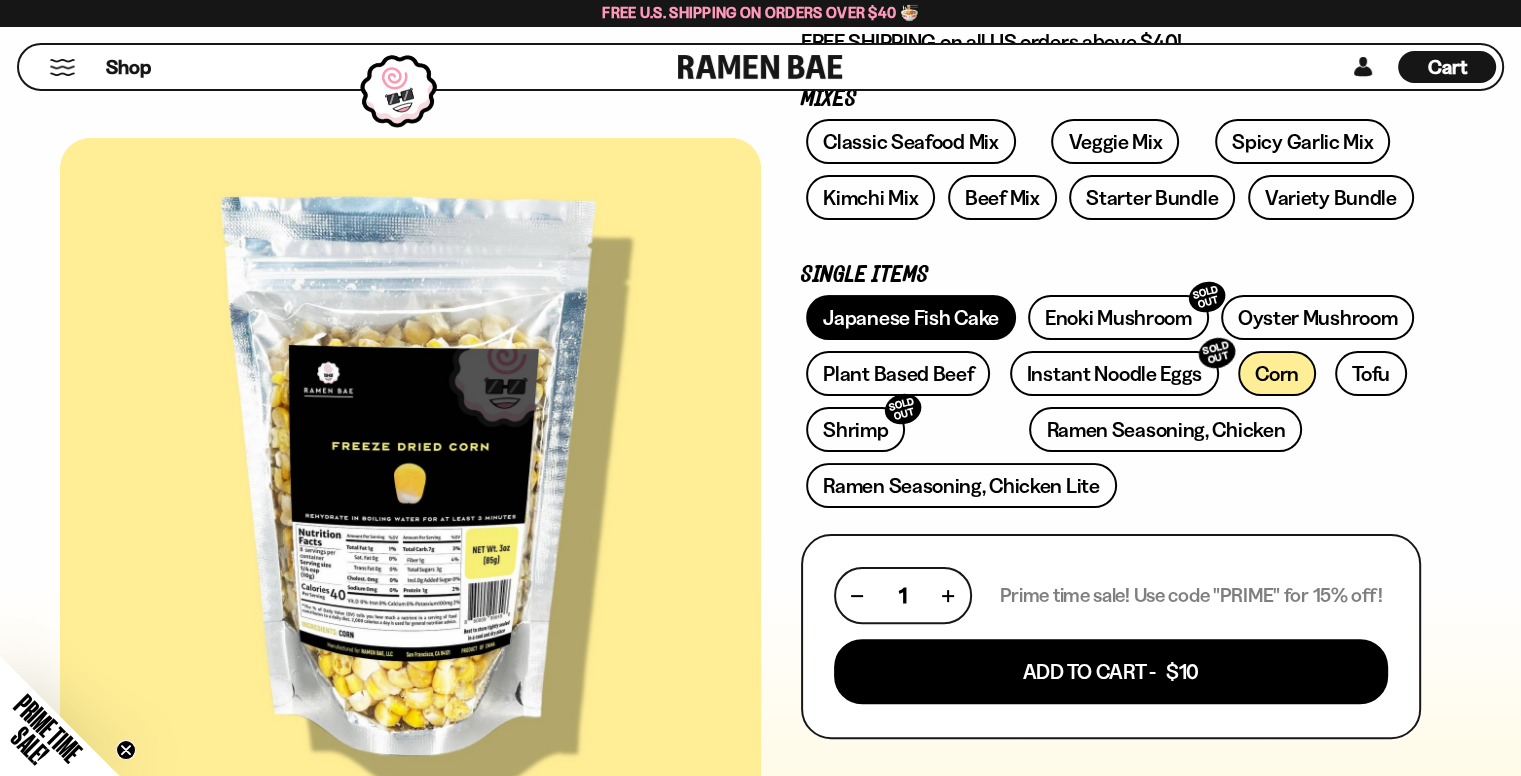 click on "Japanese Fish Cake" at bounding box center (911, 317) 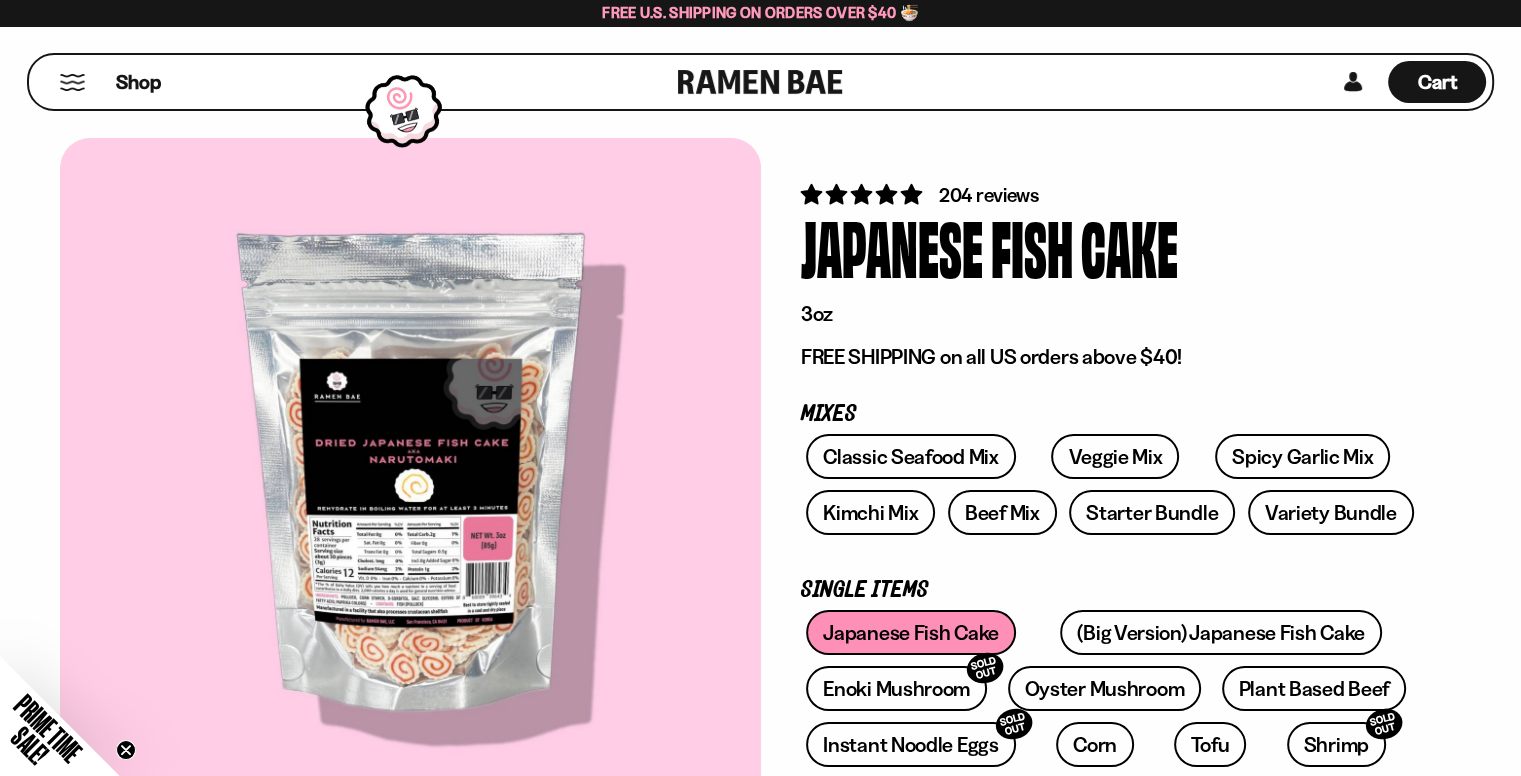 scroll, scrollTop: 0, scrollLeft: 0, axis: both 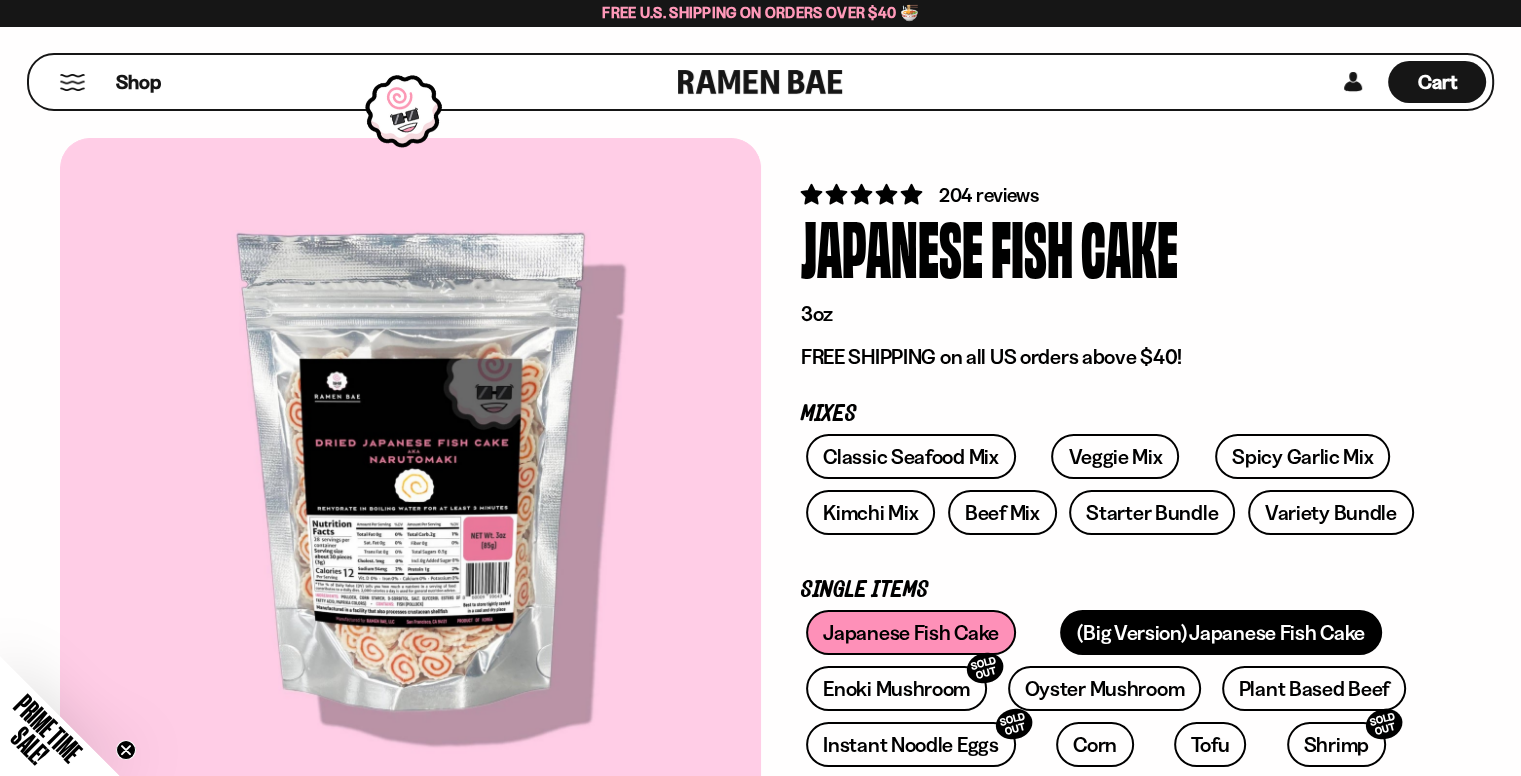 click on "(Big Version) Japanese Fish Cake" at bounding box center [1220, 632] 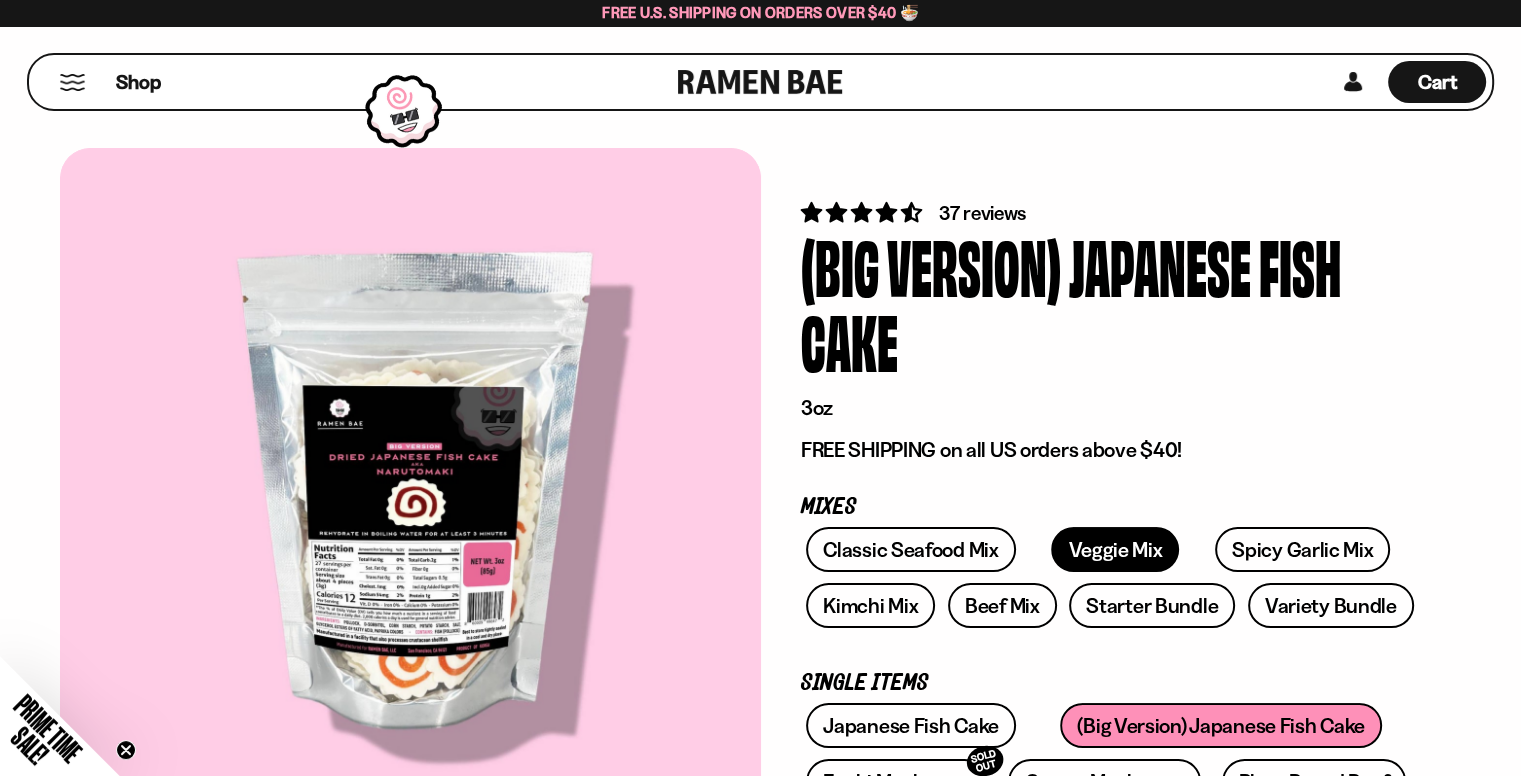 scroll, scrollTop: 166, scrollLeft: 0, axis: vertical 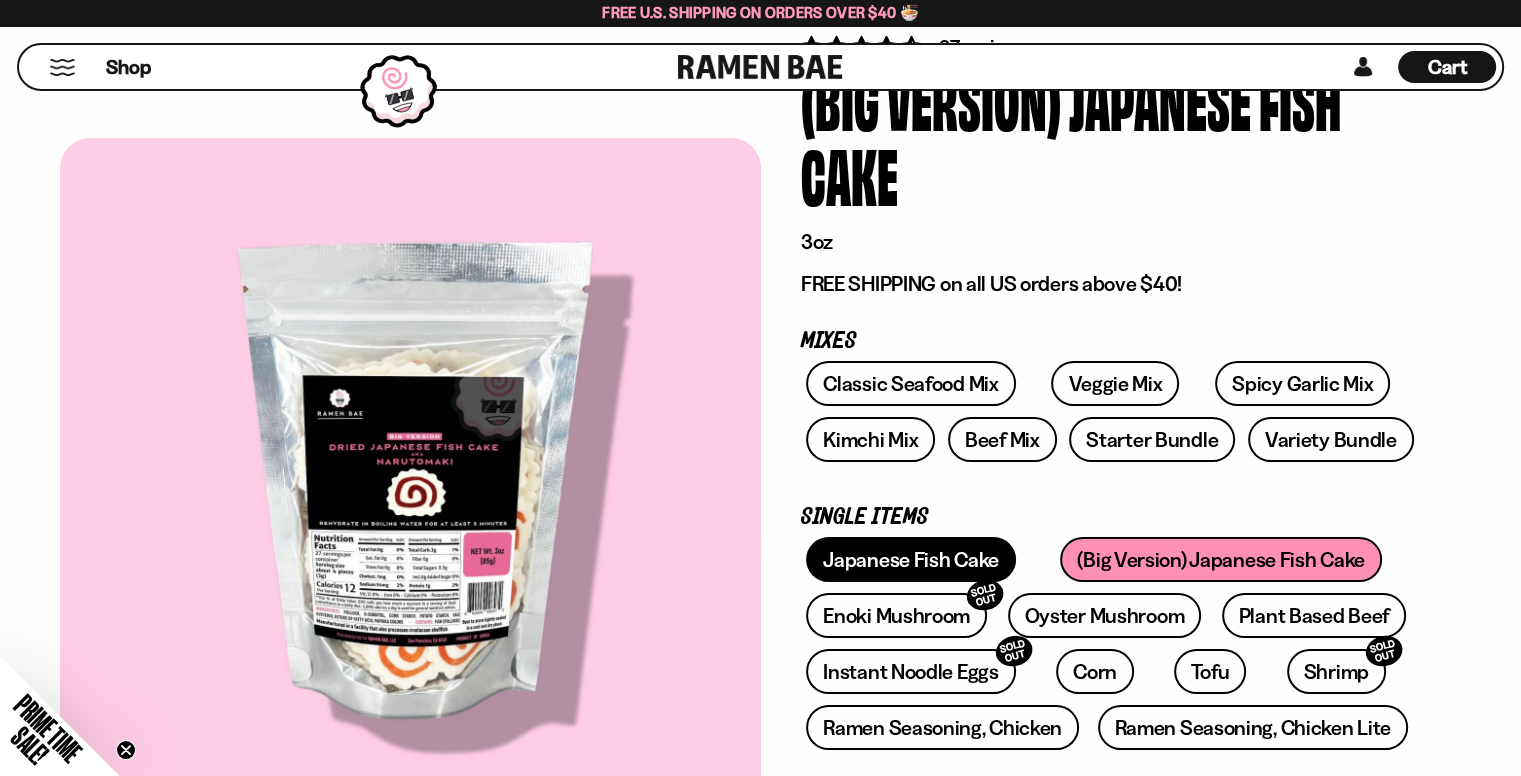 click on "Japanese Fish Cake" at bounding box center (911, 559) 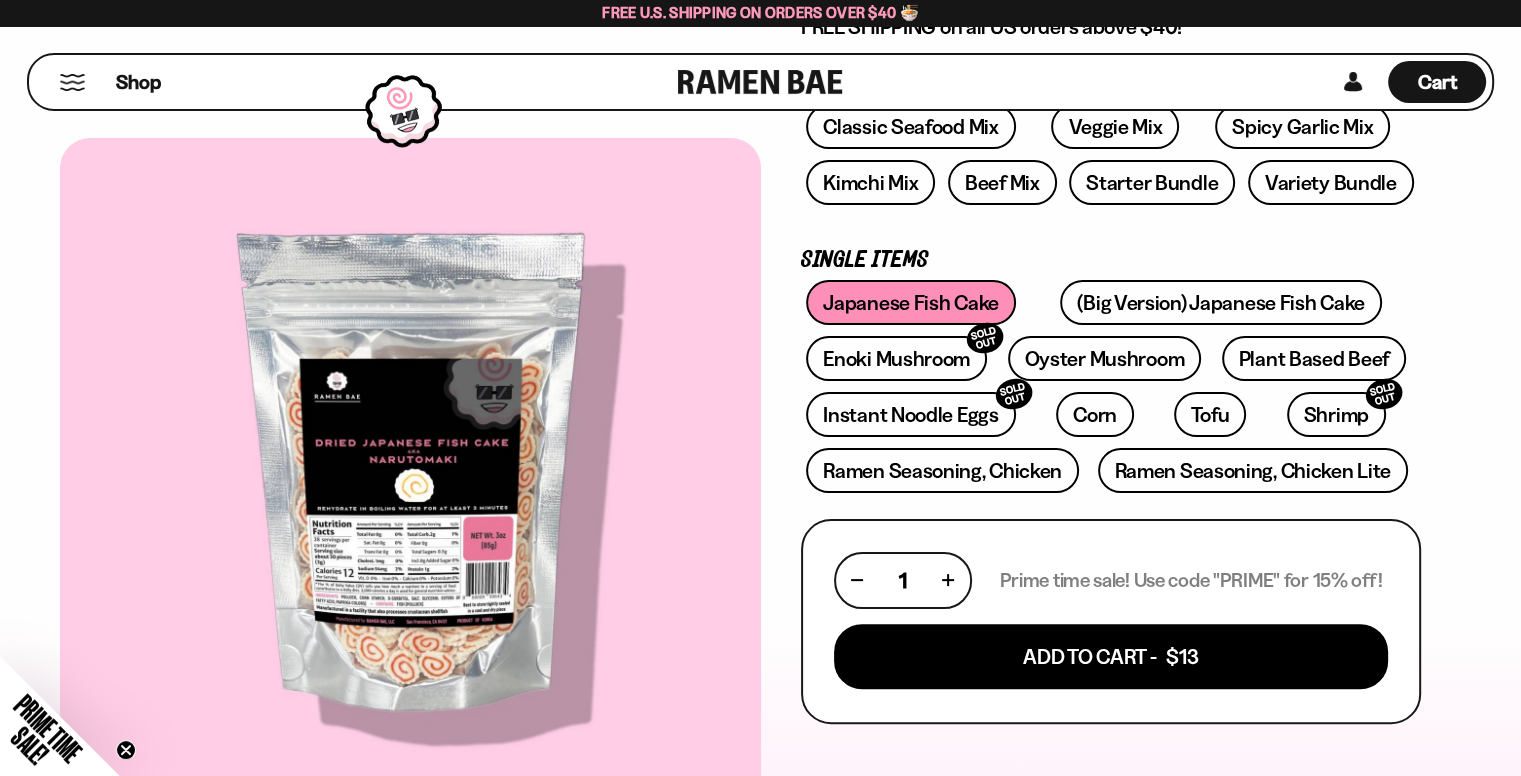 scroll, scrollTop: 333, scrollLeft: 0, axis: vertical 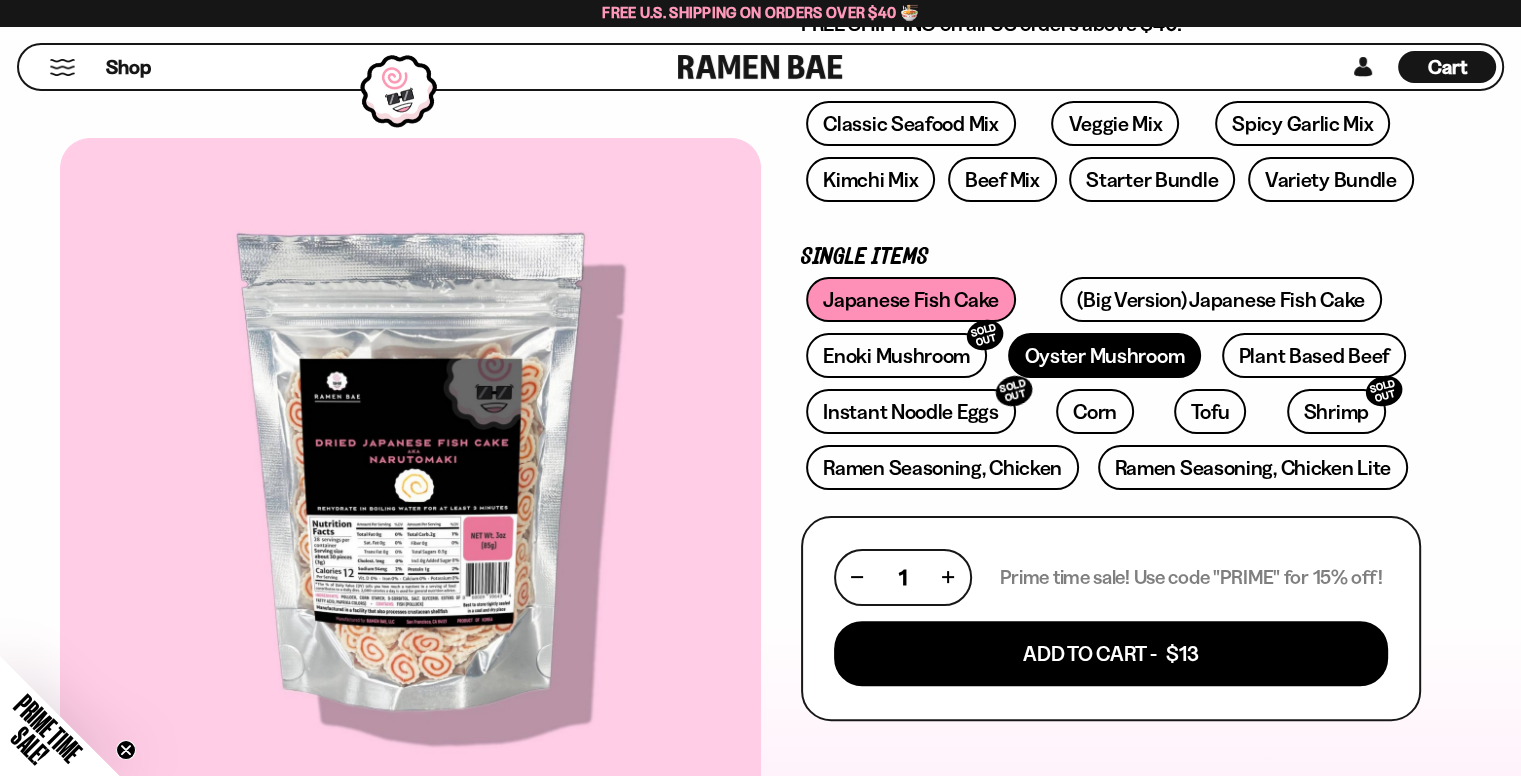 click on "Oyster Mushroom" at bounding box center (1105, 355) 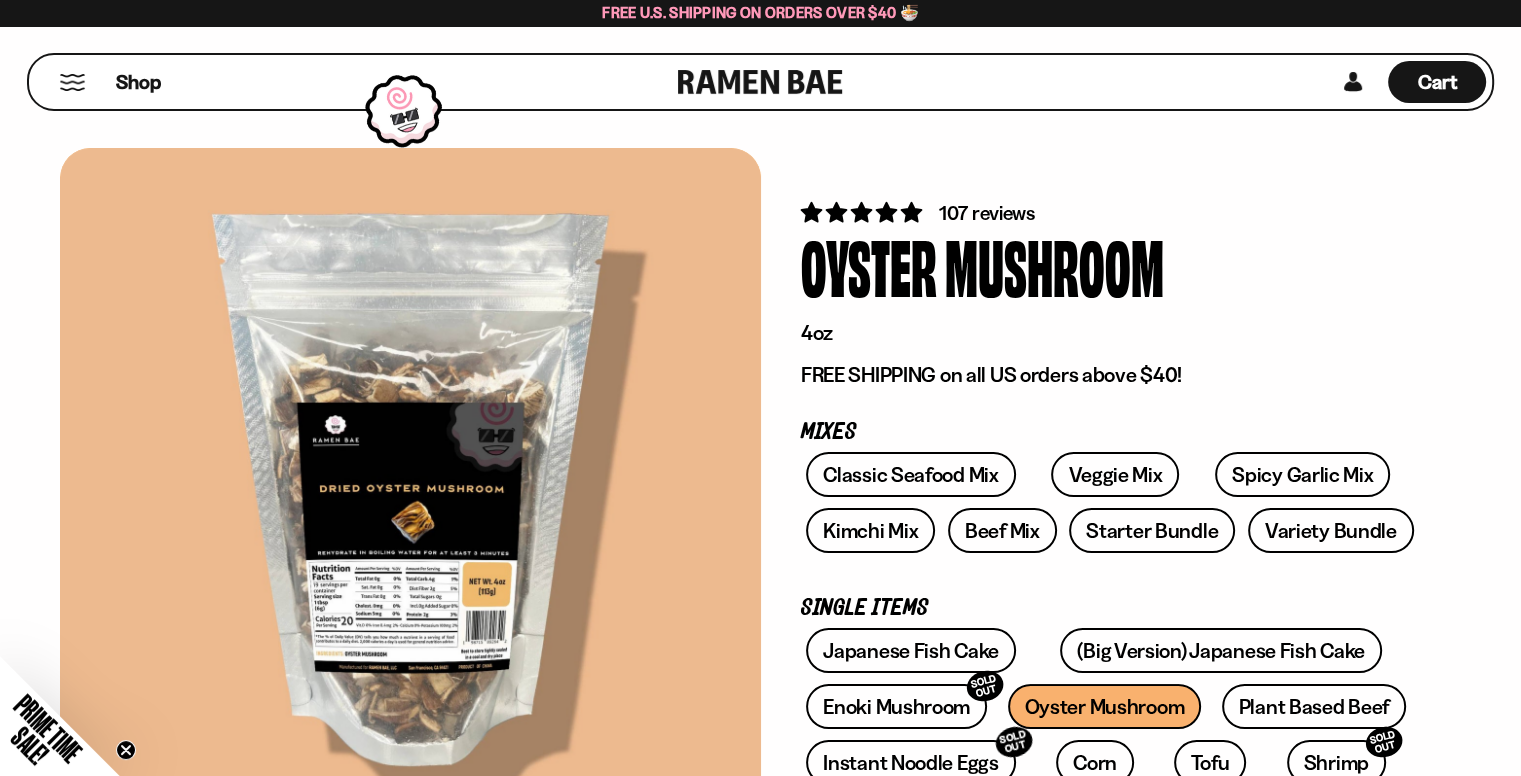 scroll, scrollTop: 166, scrollLeft: 0, axis: vertical 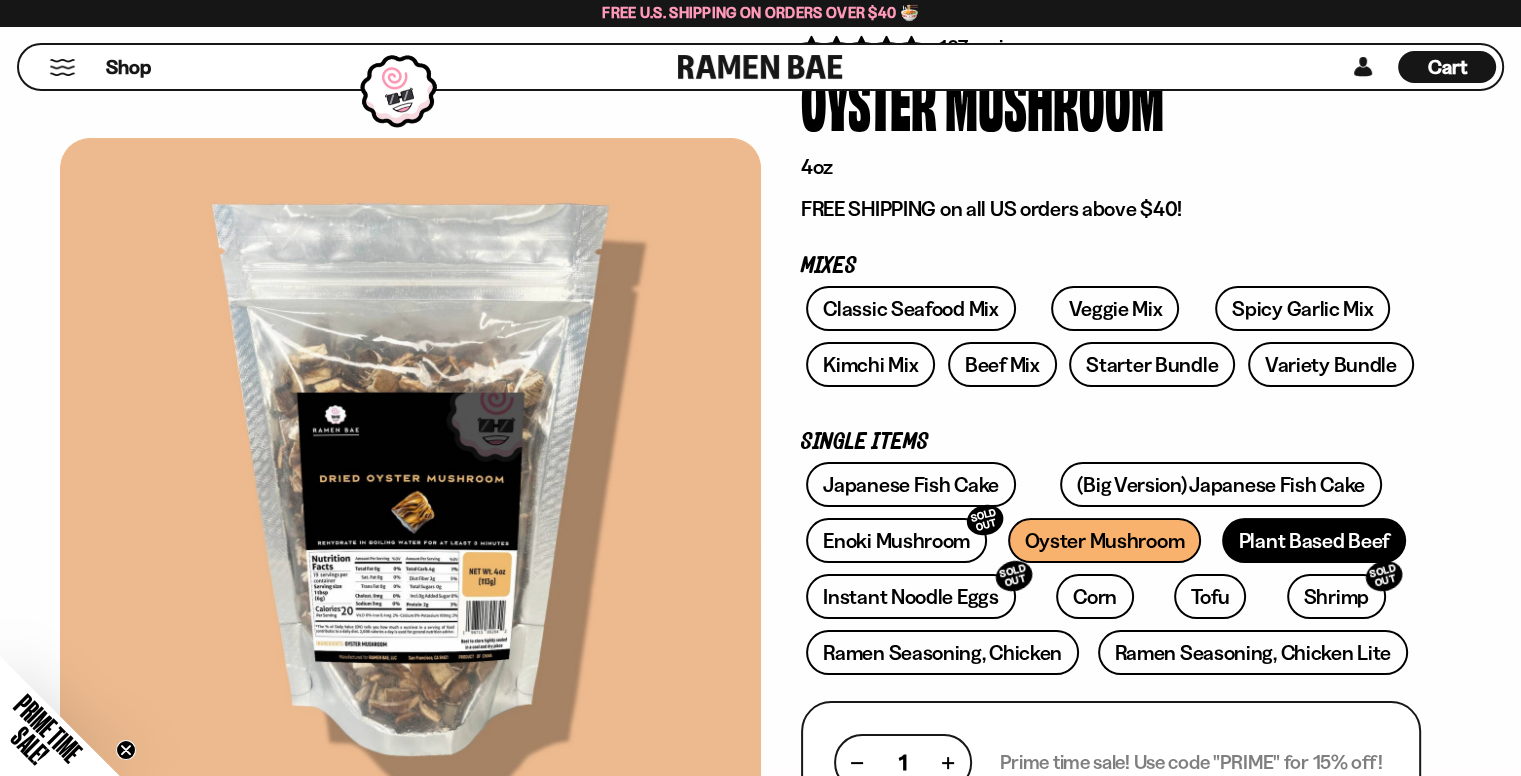 click on "Plant Based Beef" at bounding box center (1314, 540) 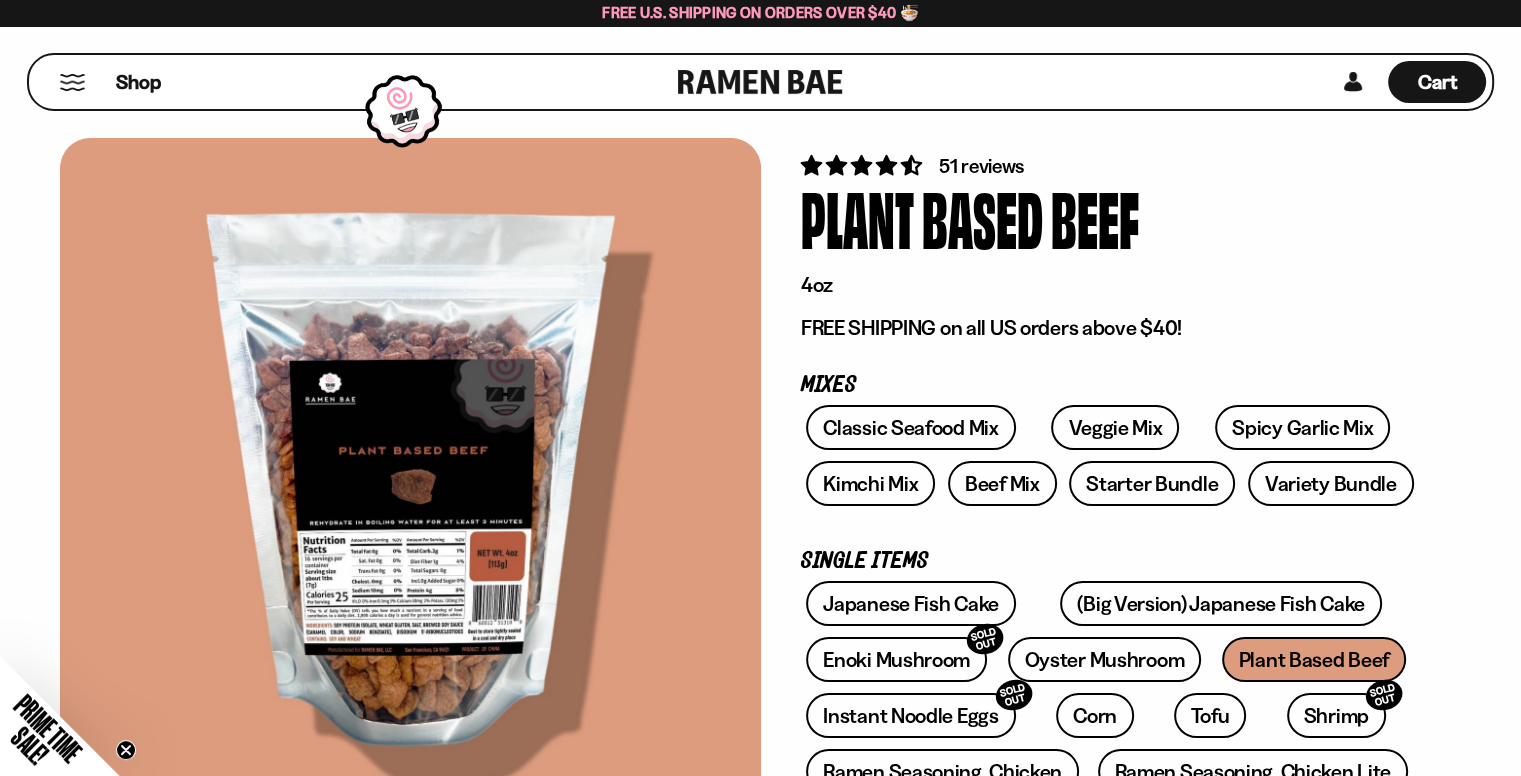 scroll, scrollTop: 166, scrollLeft: 0, axis: vertical 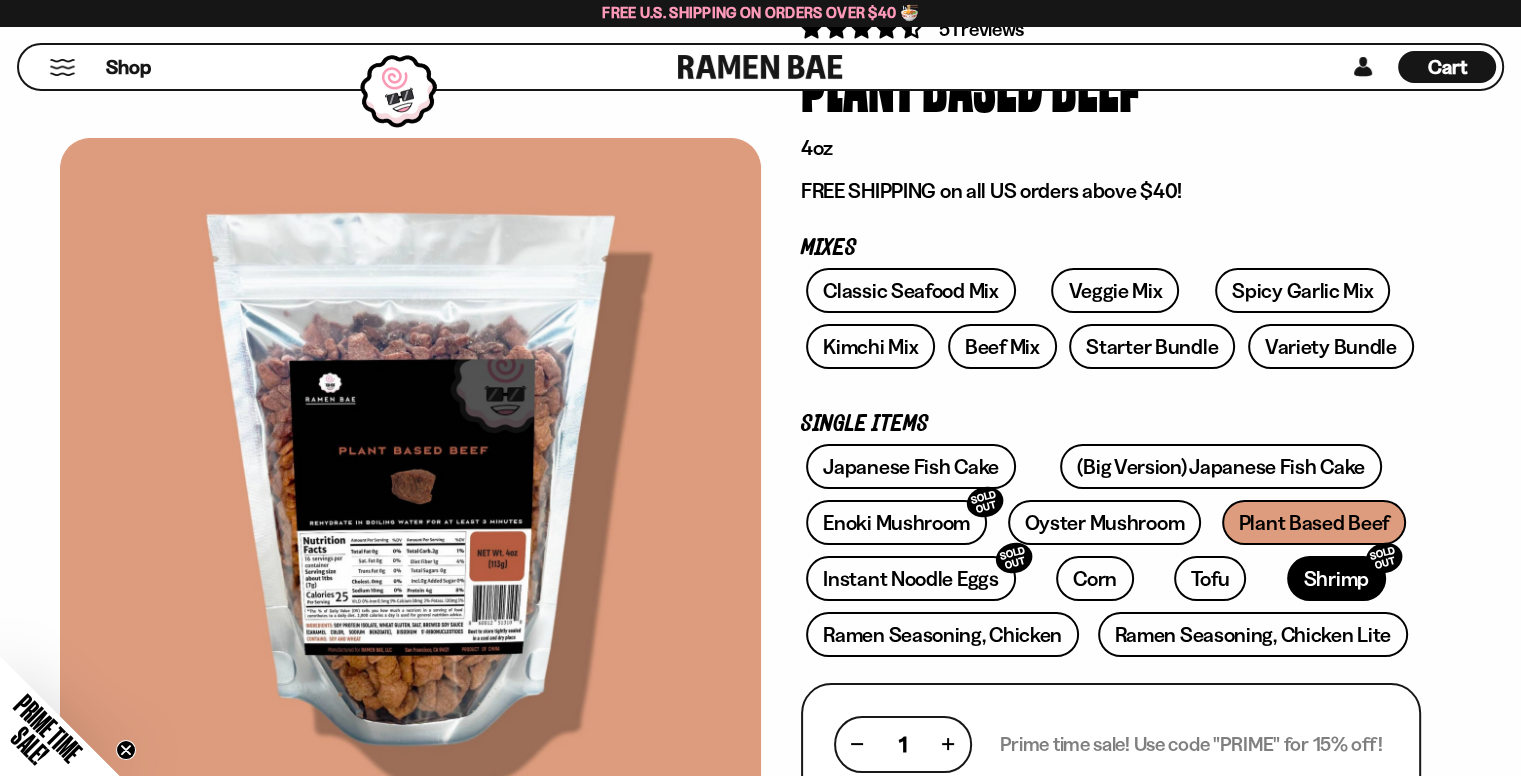 click on "Shrimp
SOLD OUT" at bounding box center [1336, 578] 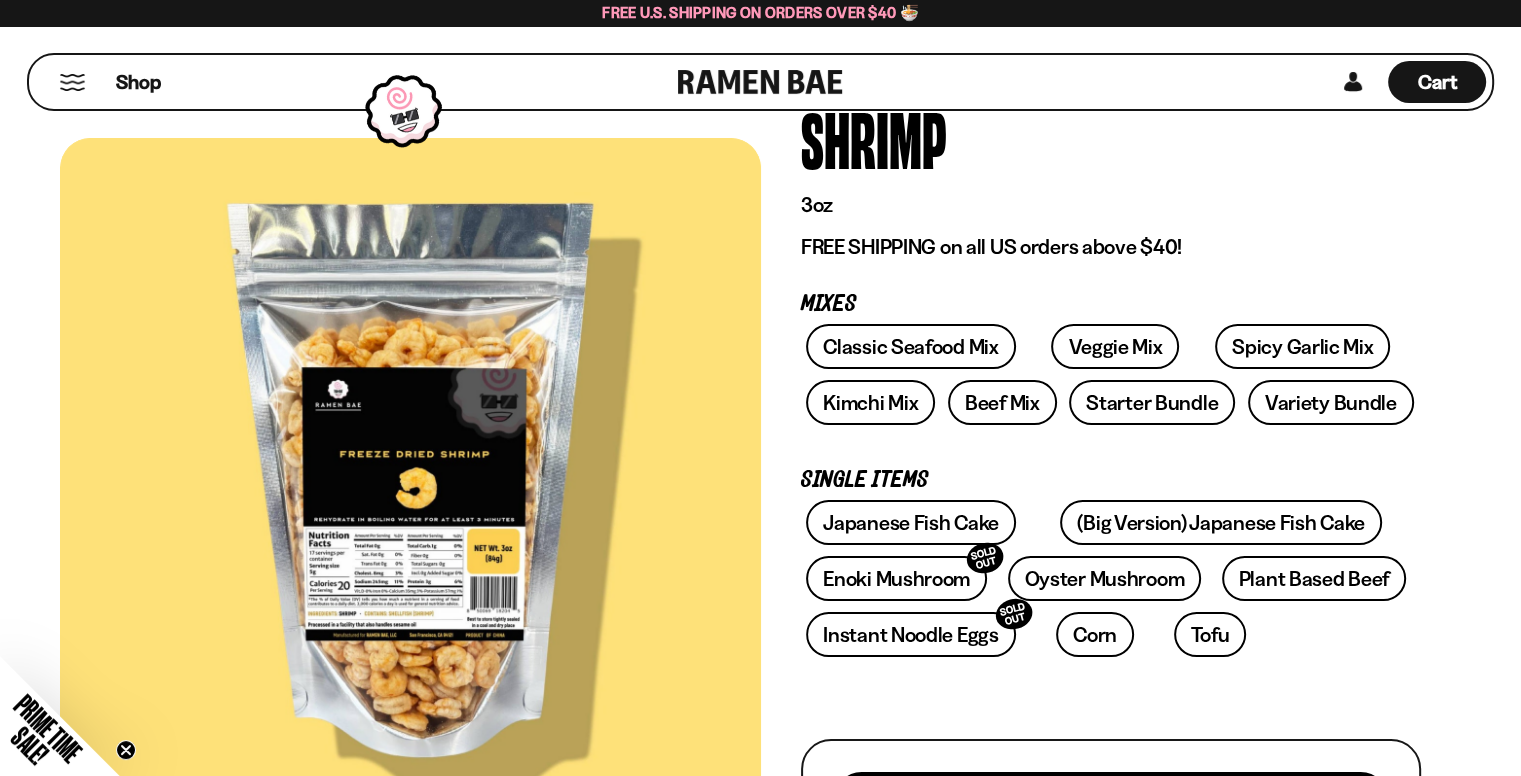 scroll, scrollTop: 166, scrollLeft: 0, axis: vertical 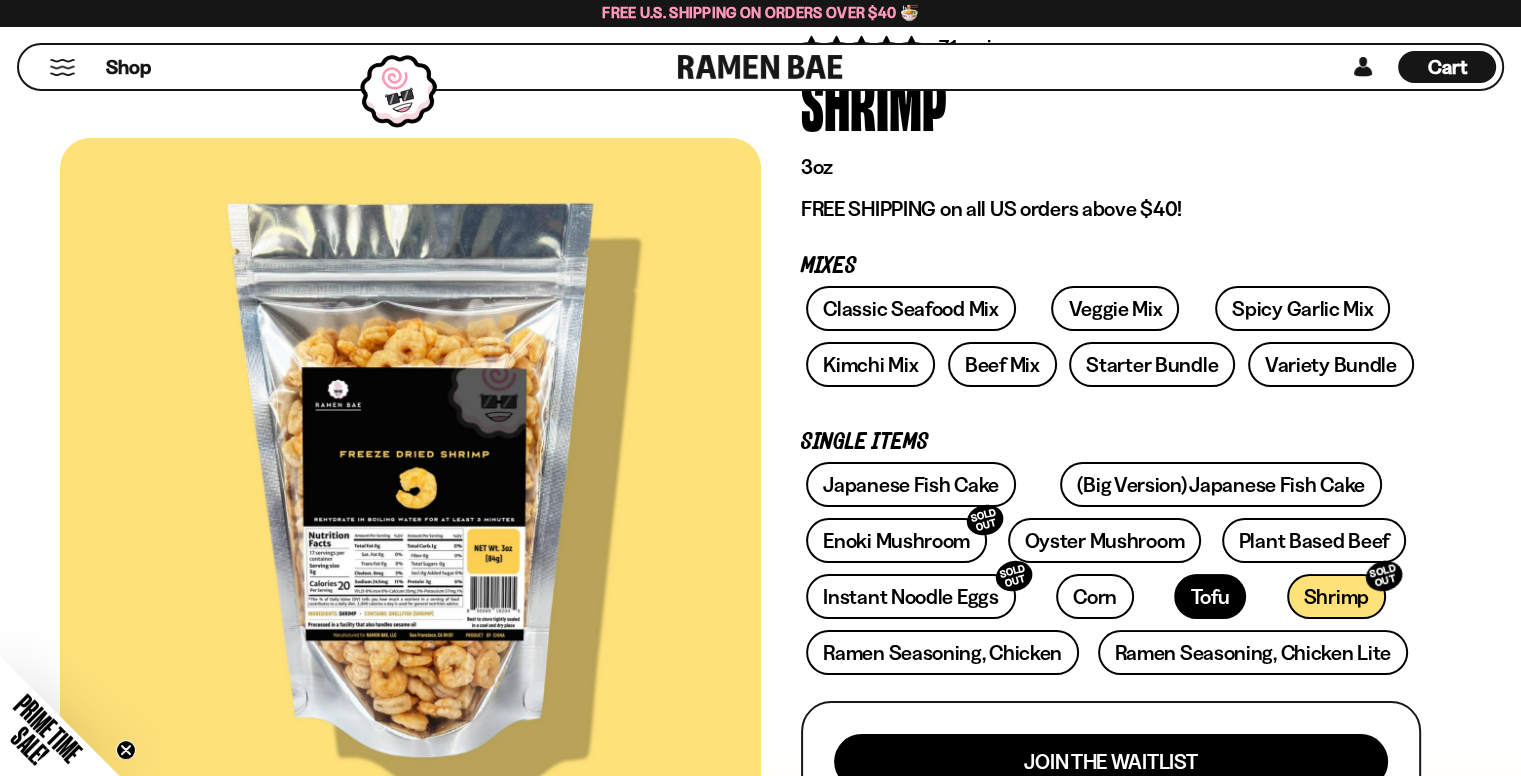 click on "Tofu" at bounding box center (1210, 596) 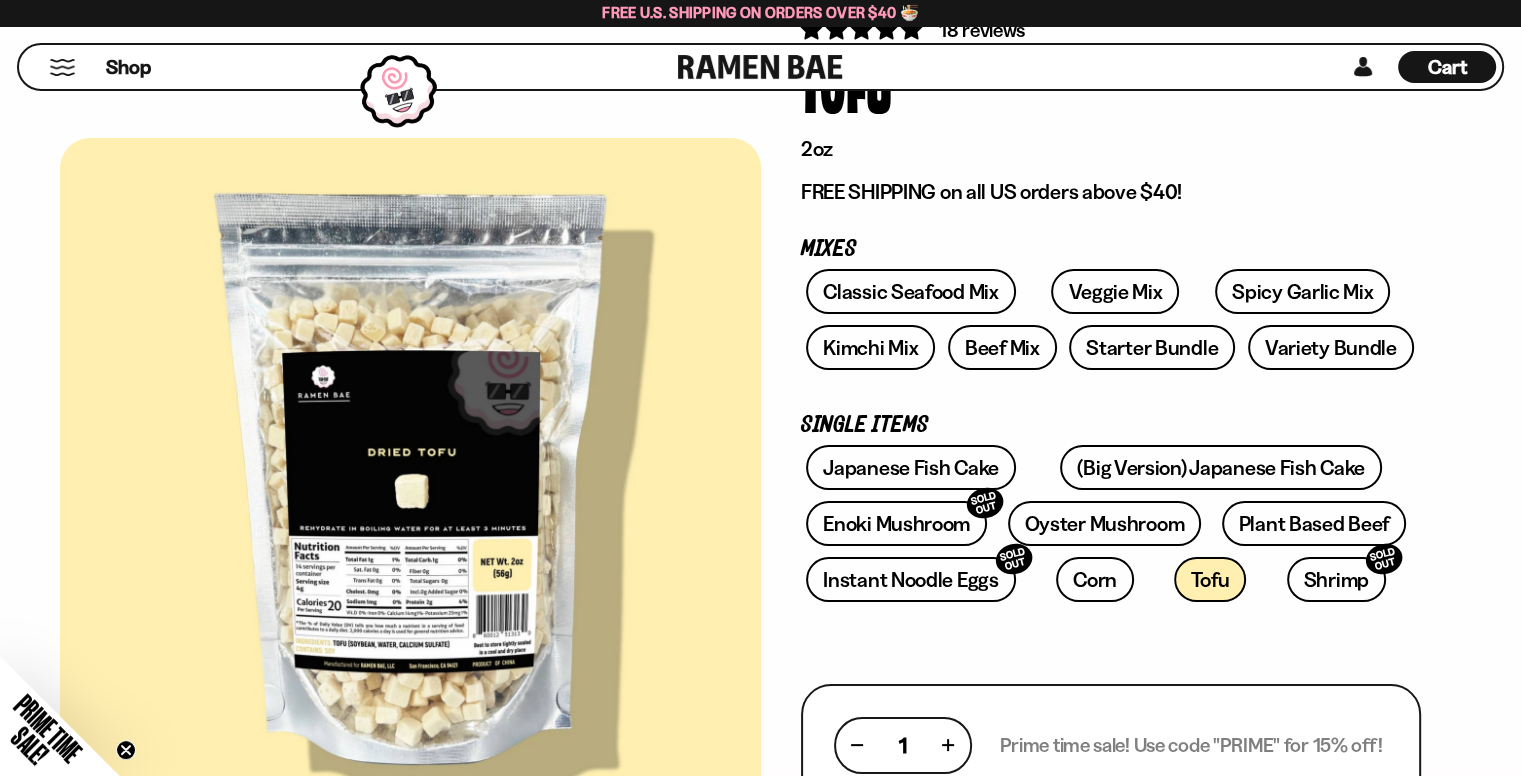 scroll, scrollTop: 166, scrollLeft: 0, axis: vertical 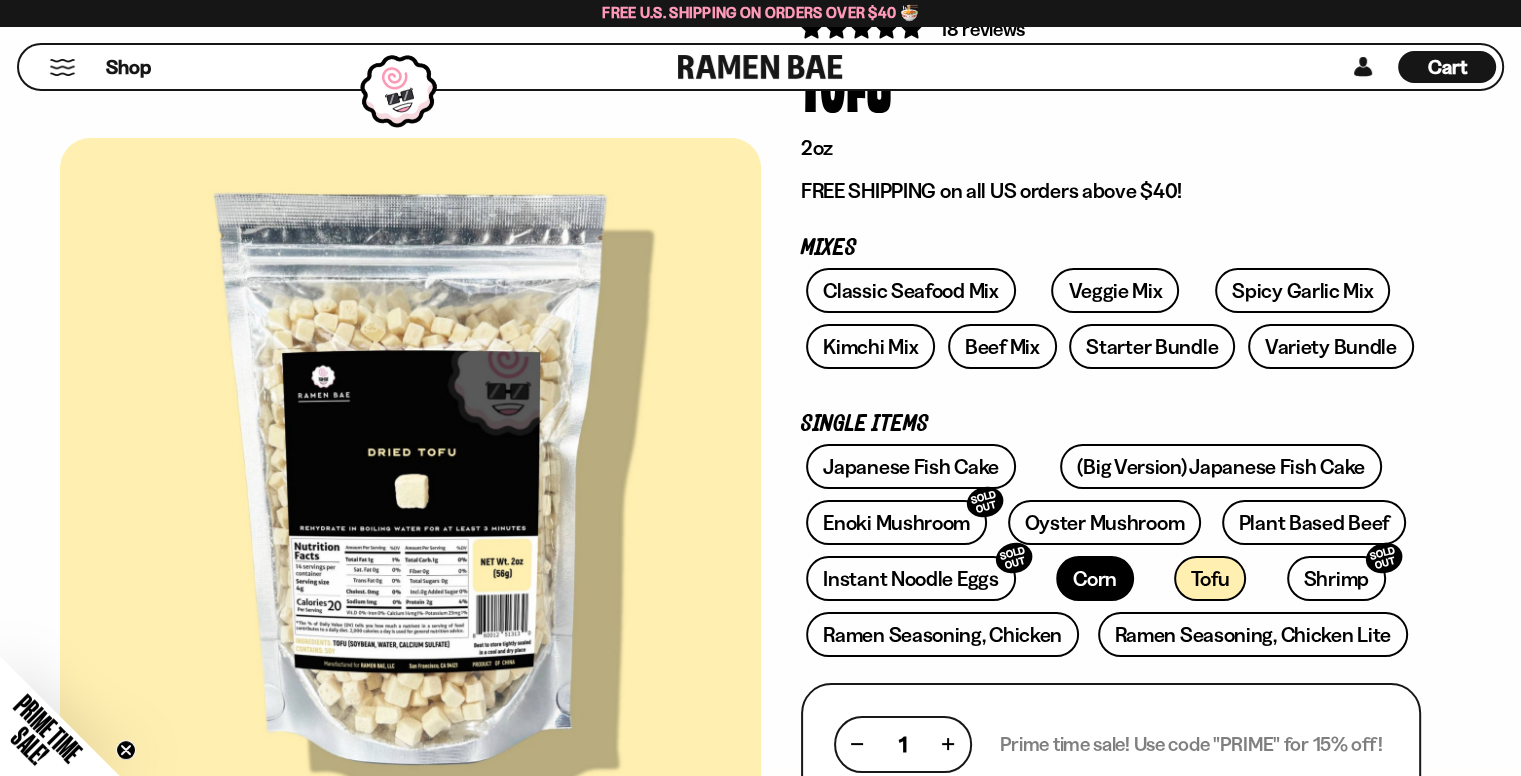 click on "Corn" at bounding box center [1095, 578] 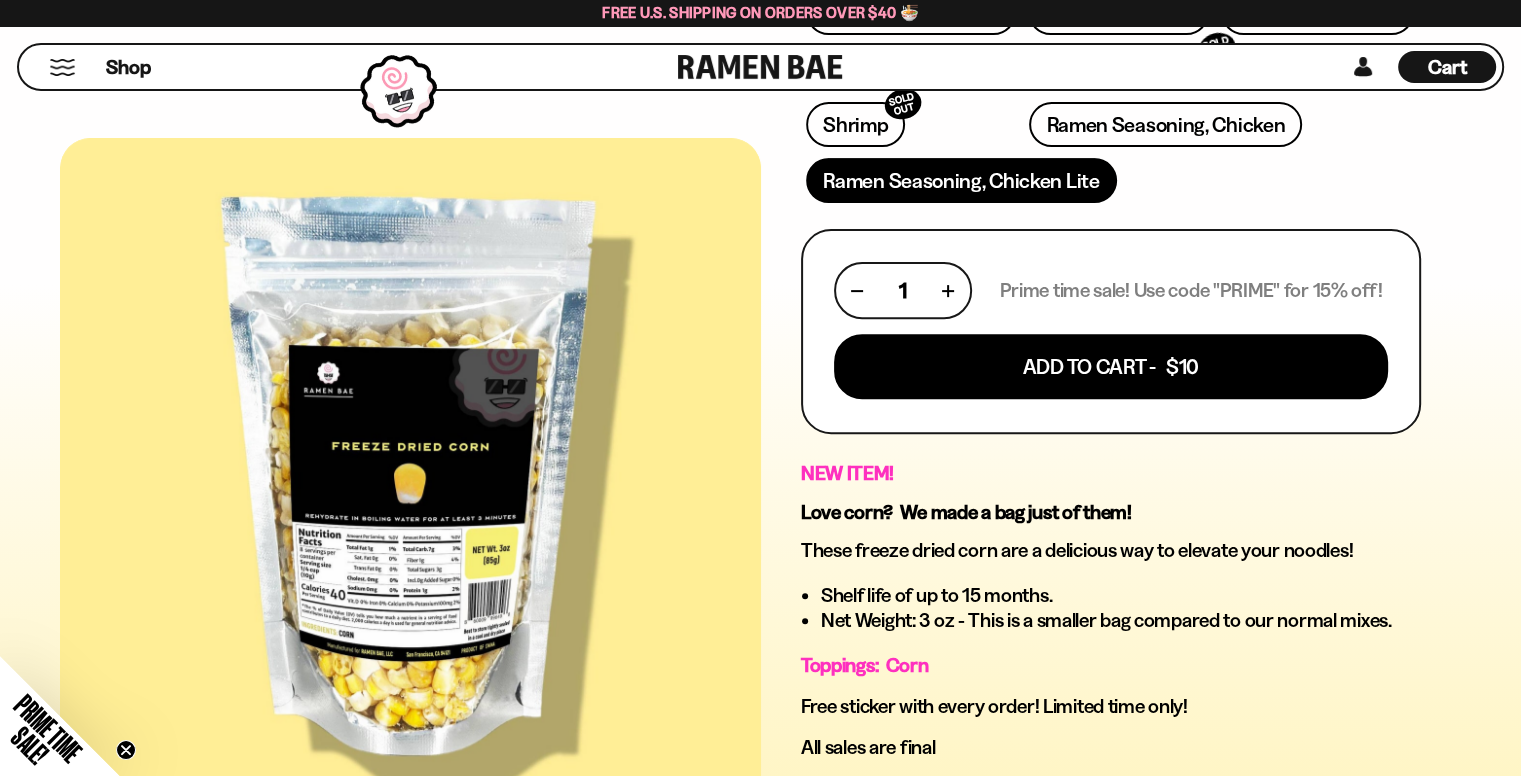 scroll, scrollTop: 333, scrollLeft: 0, axis: vertical 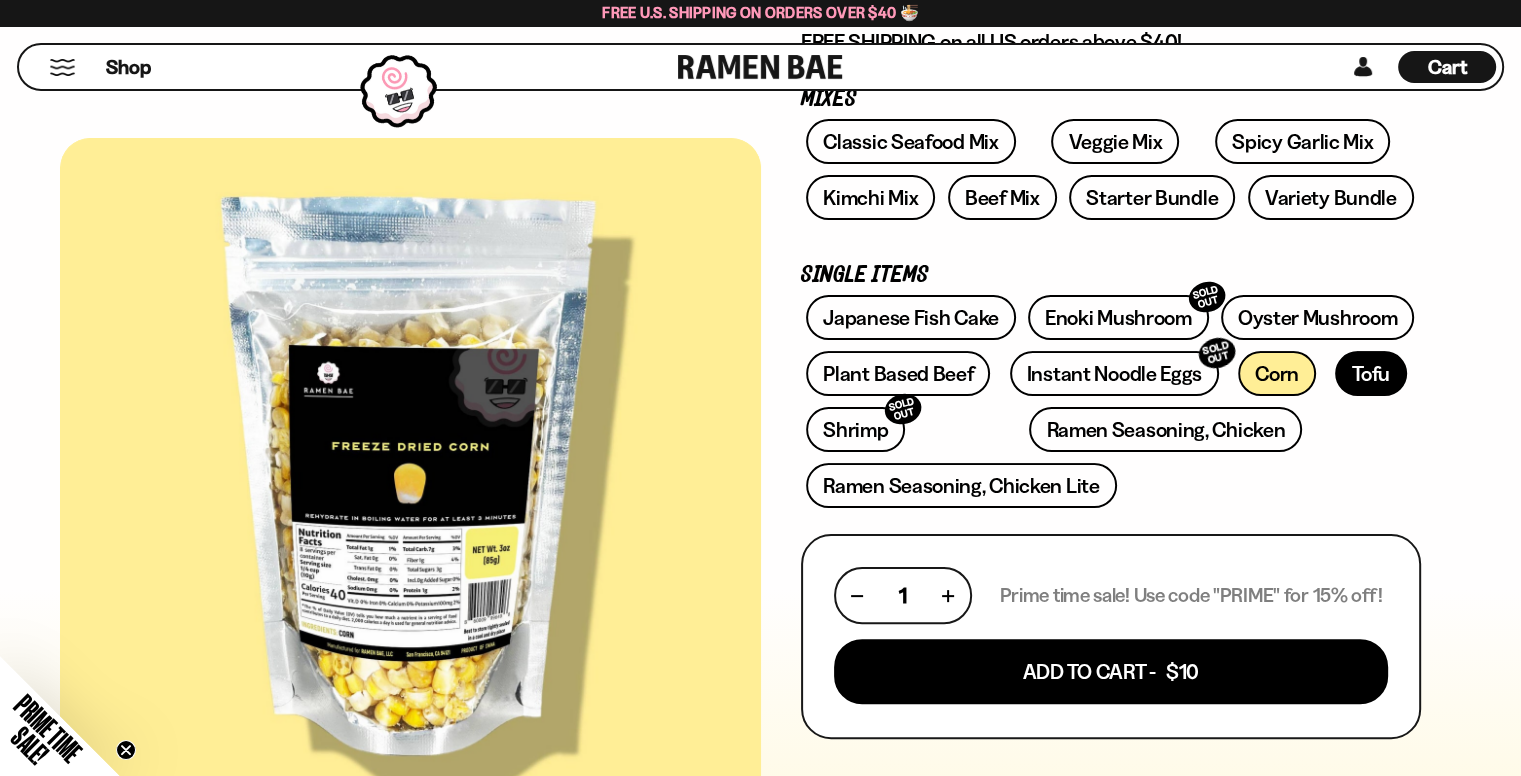 click on "Tofu" at bounding box center (1371, 373) 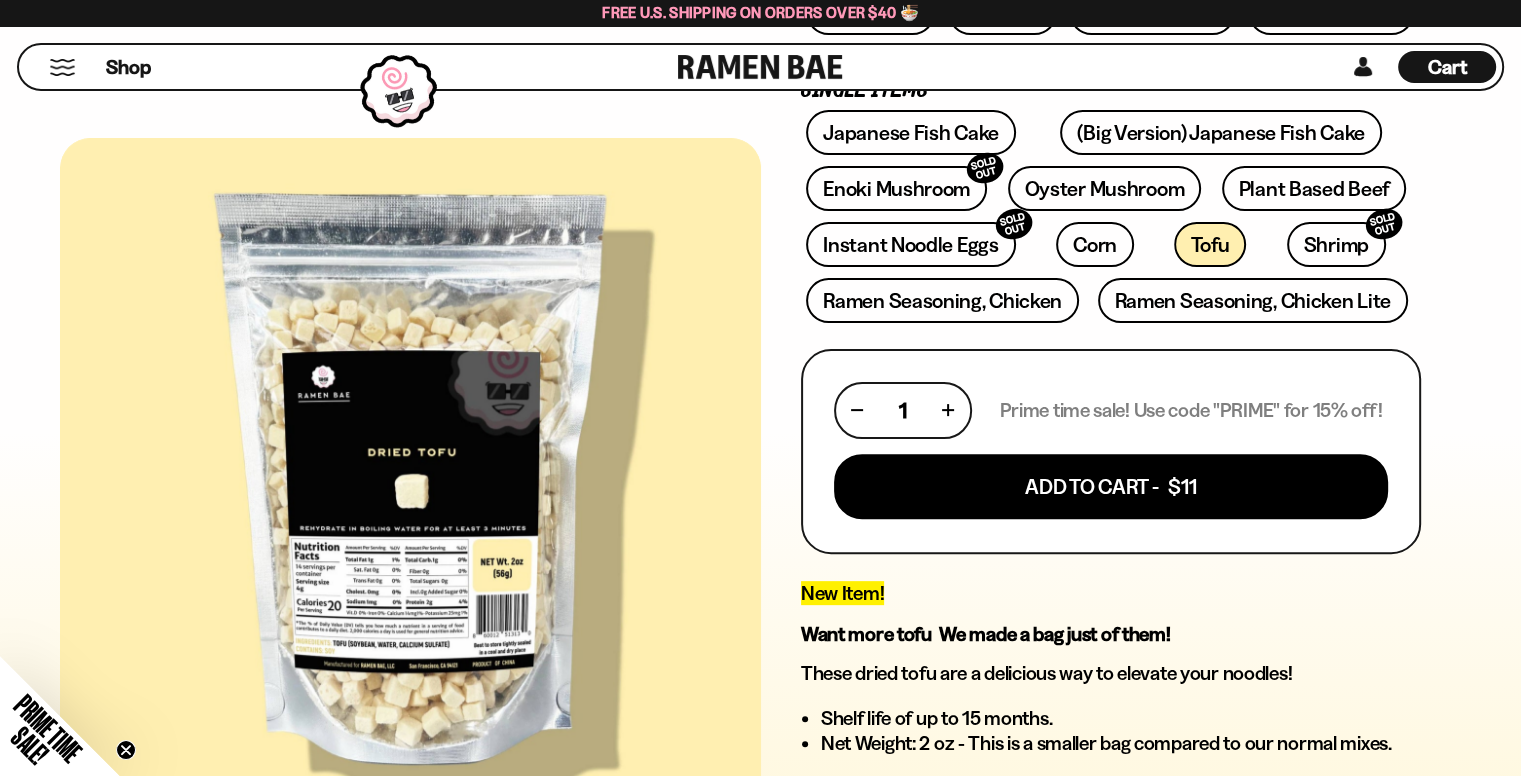 scroll, scrollTop: 333, scrollLeft: 0, axis: vertical 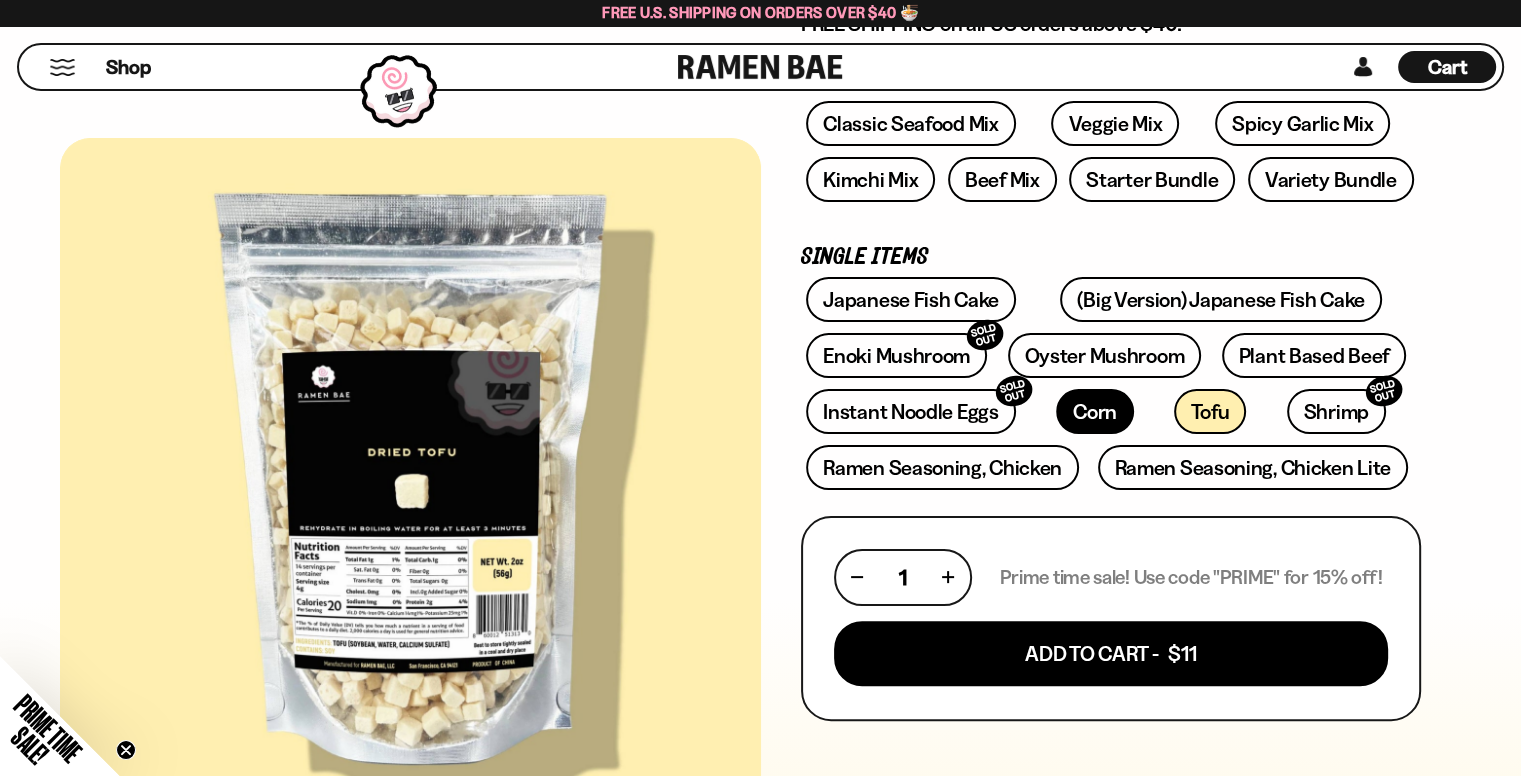 click on "Corn" at bounding box center [1095, 411] 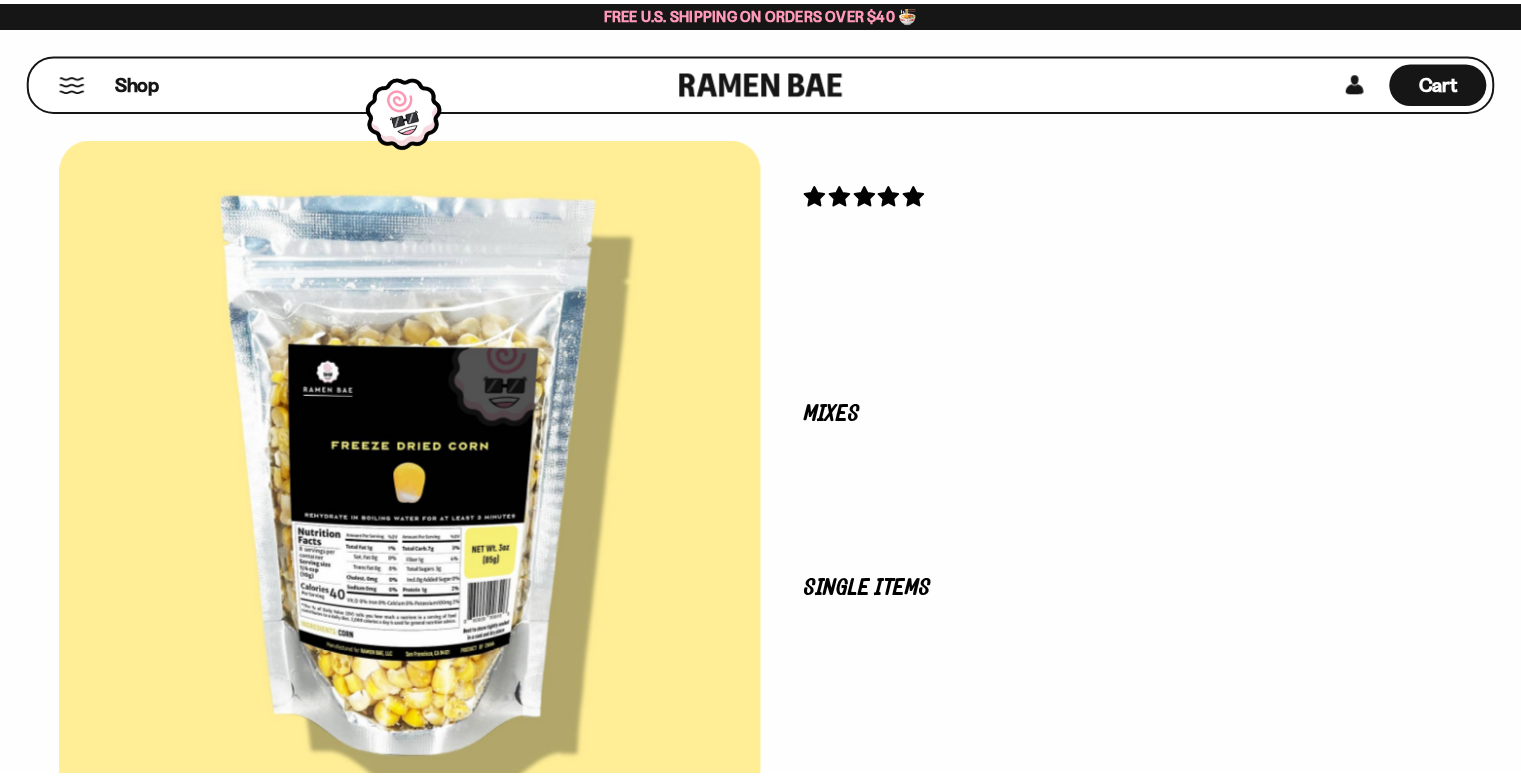 scroll, scrollTop: 0, scrollLeft: 0, axis: both 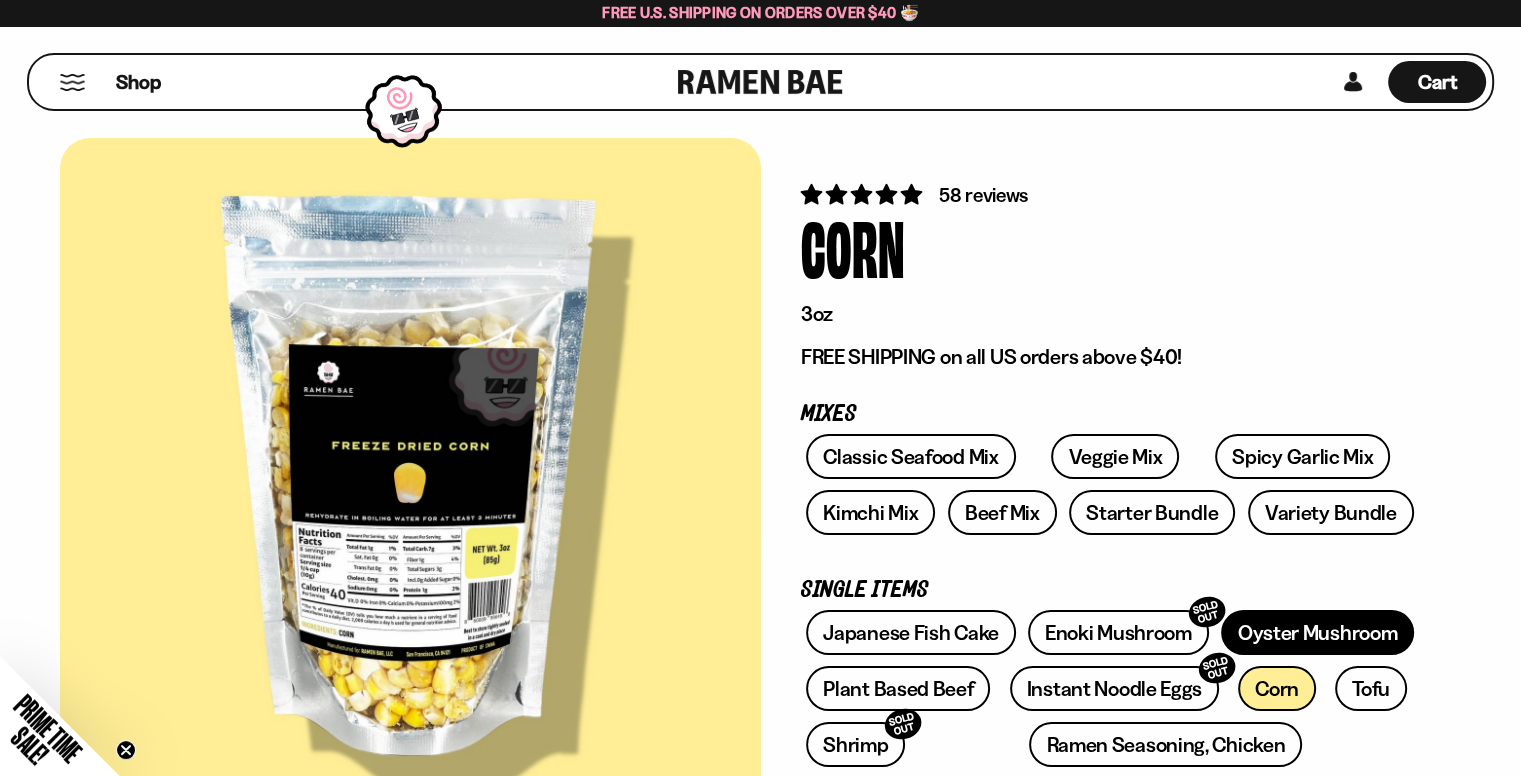 click on "Oyster Mushroom" at bounding box center [1318, 632] 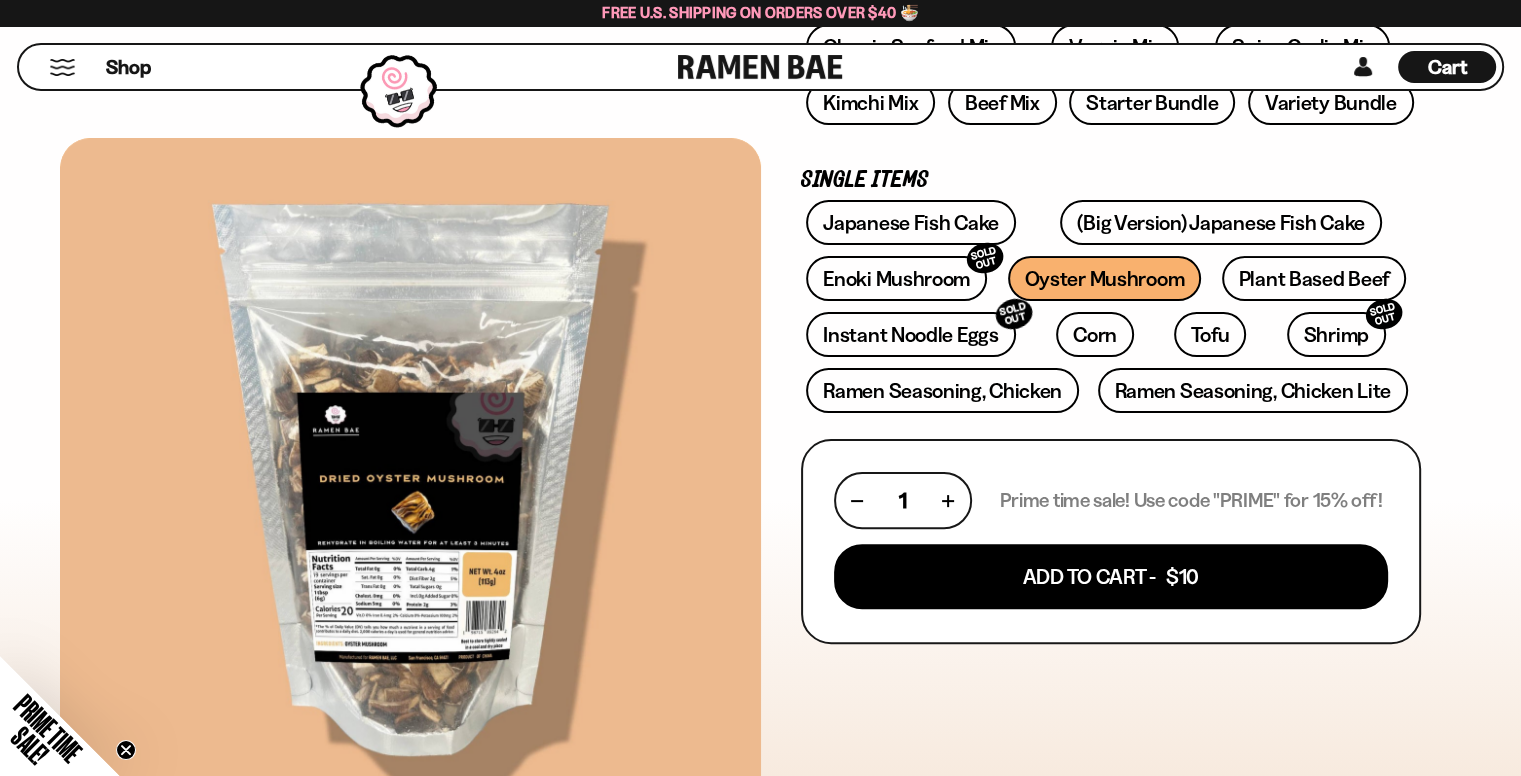 scroll, scrollTop: 333, scrollLeft: 0, axis: vertical 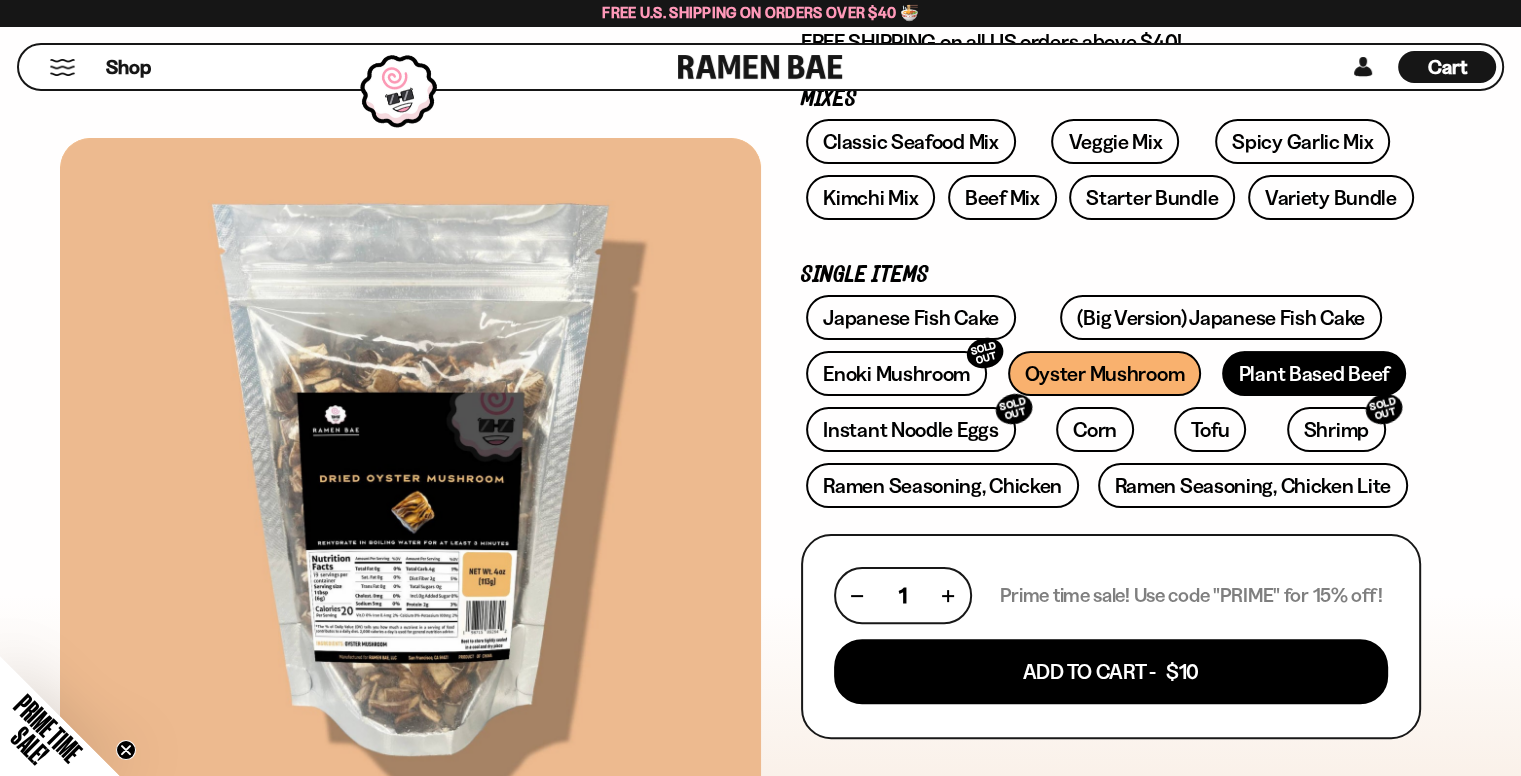 click on "Plant Based Beef" at bounding box center (1314, 373) 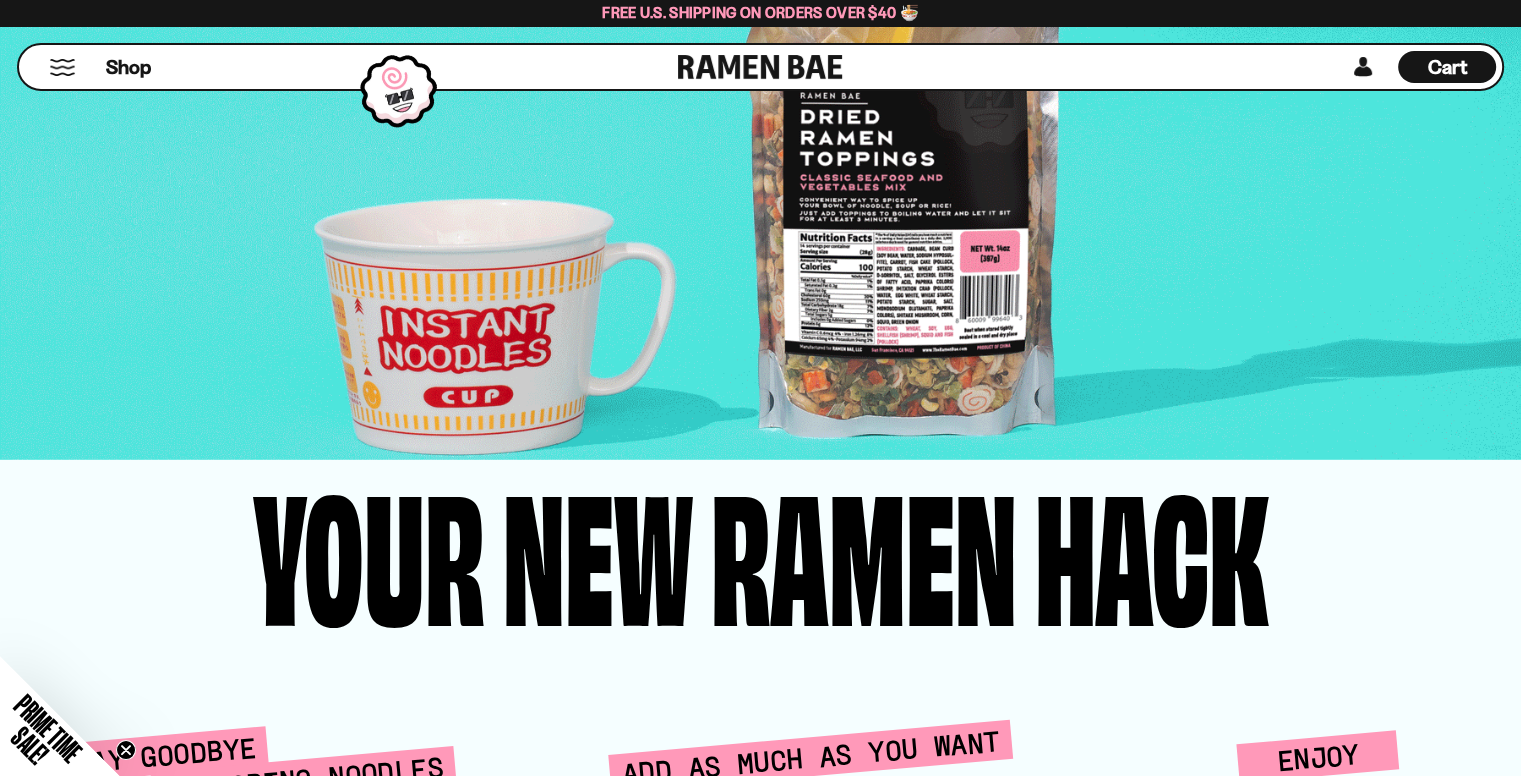 scroll, scrollTop: 3666, scrollLeft: 0, axis: vertical 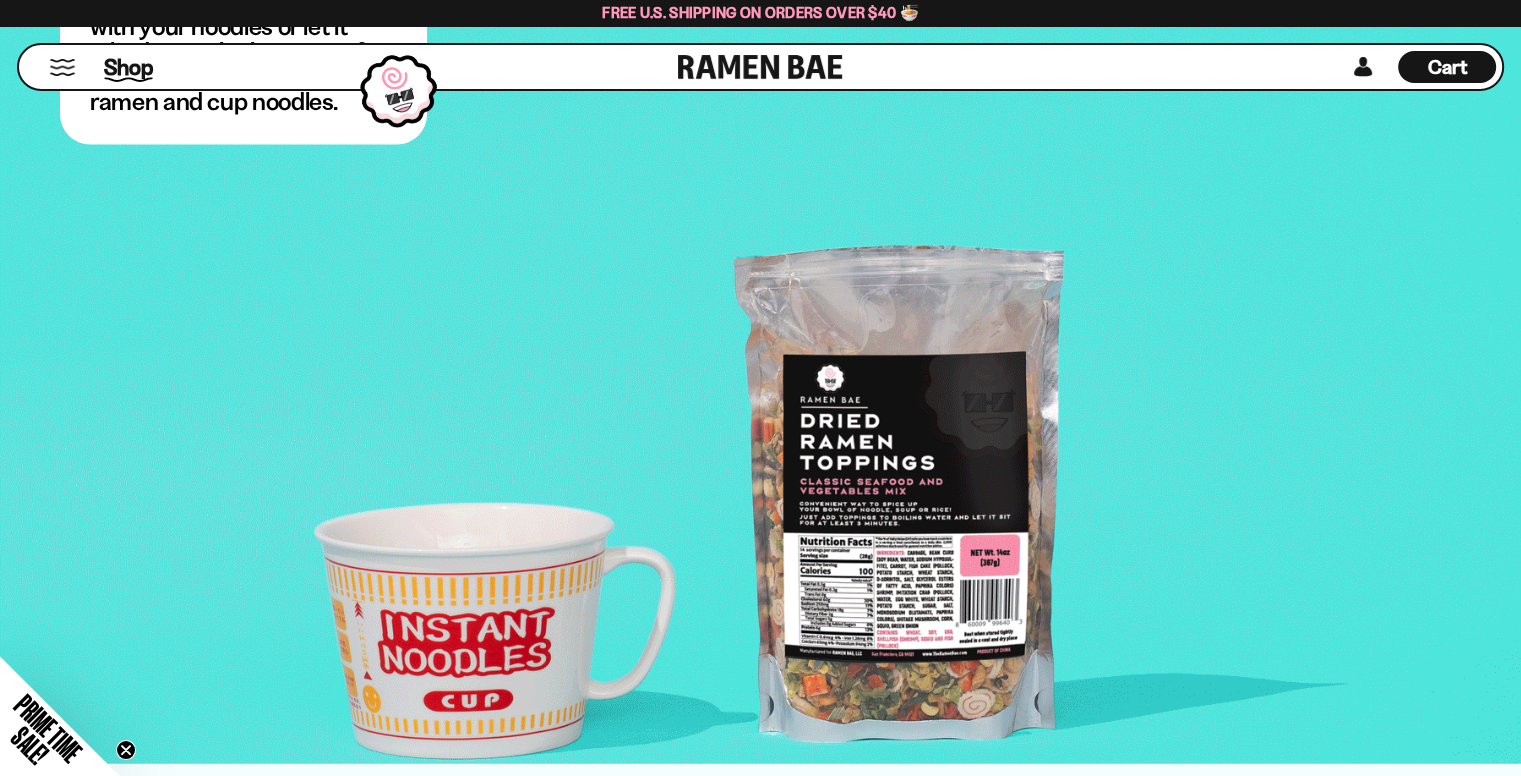 click on "Shop" at bounding box center [128, 67] 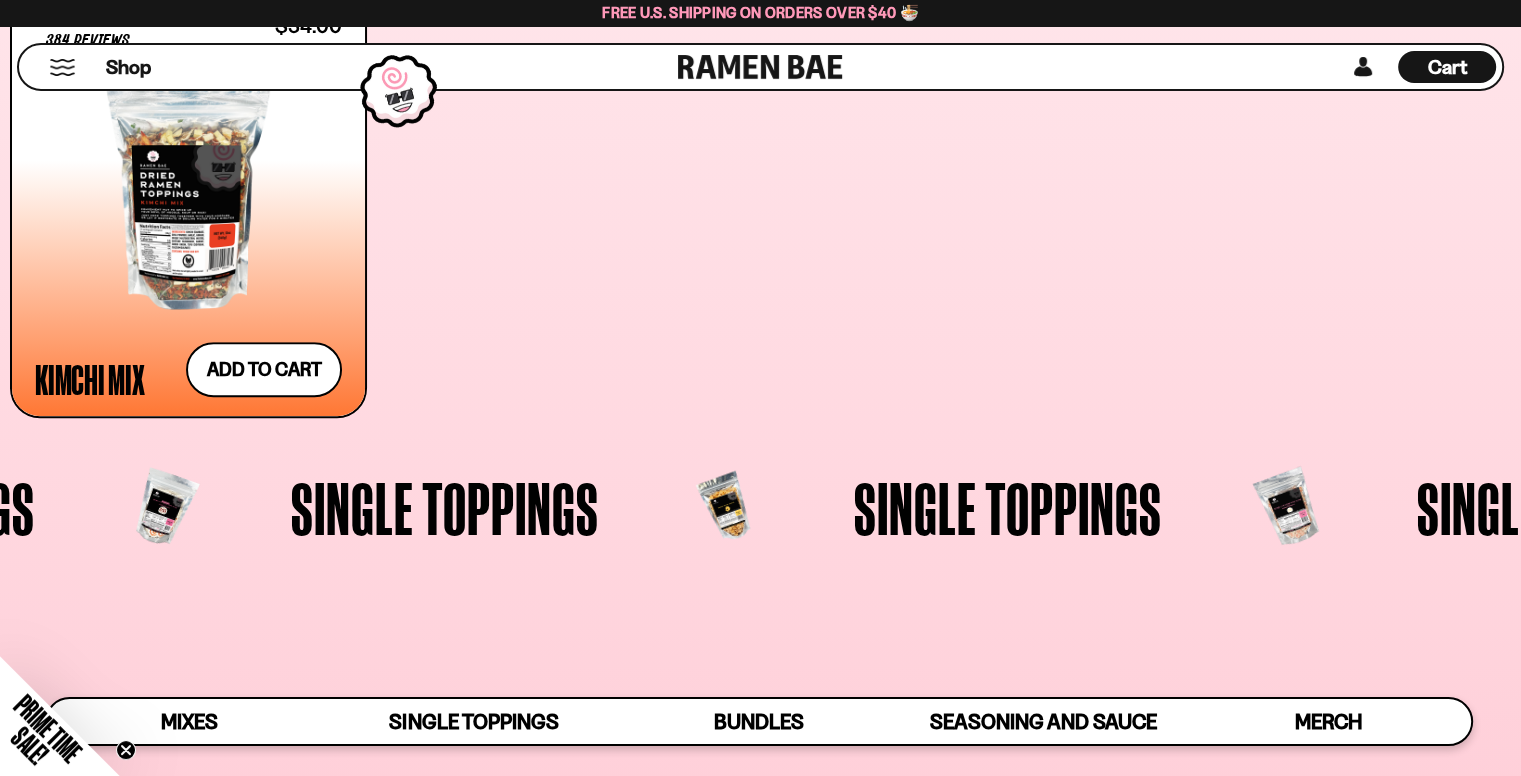 scroll, scrollTop: 1334, scrollLeft: 0, axis: vertical 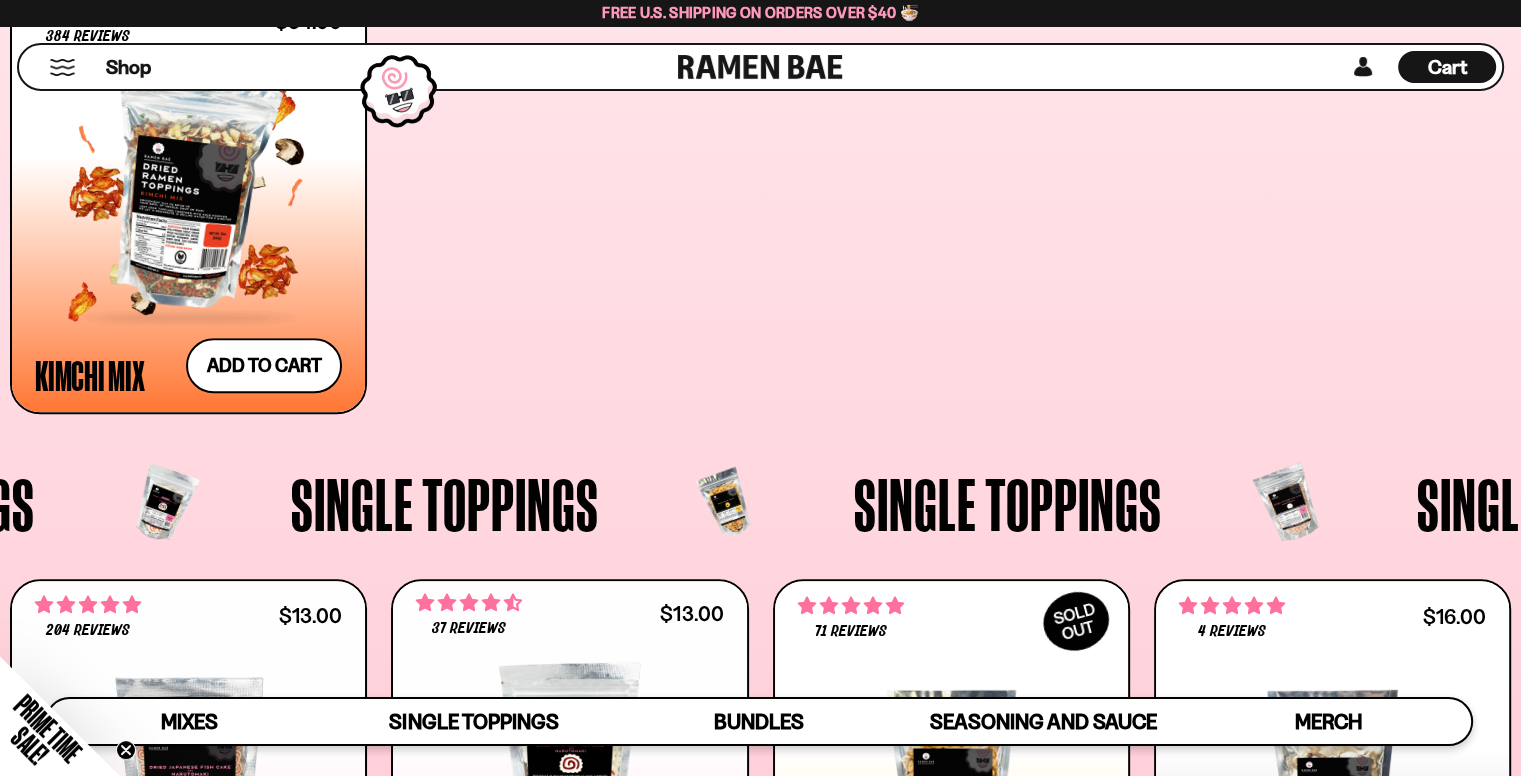 click at bounding box center [188, 193] 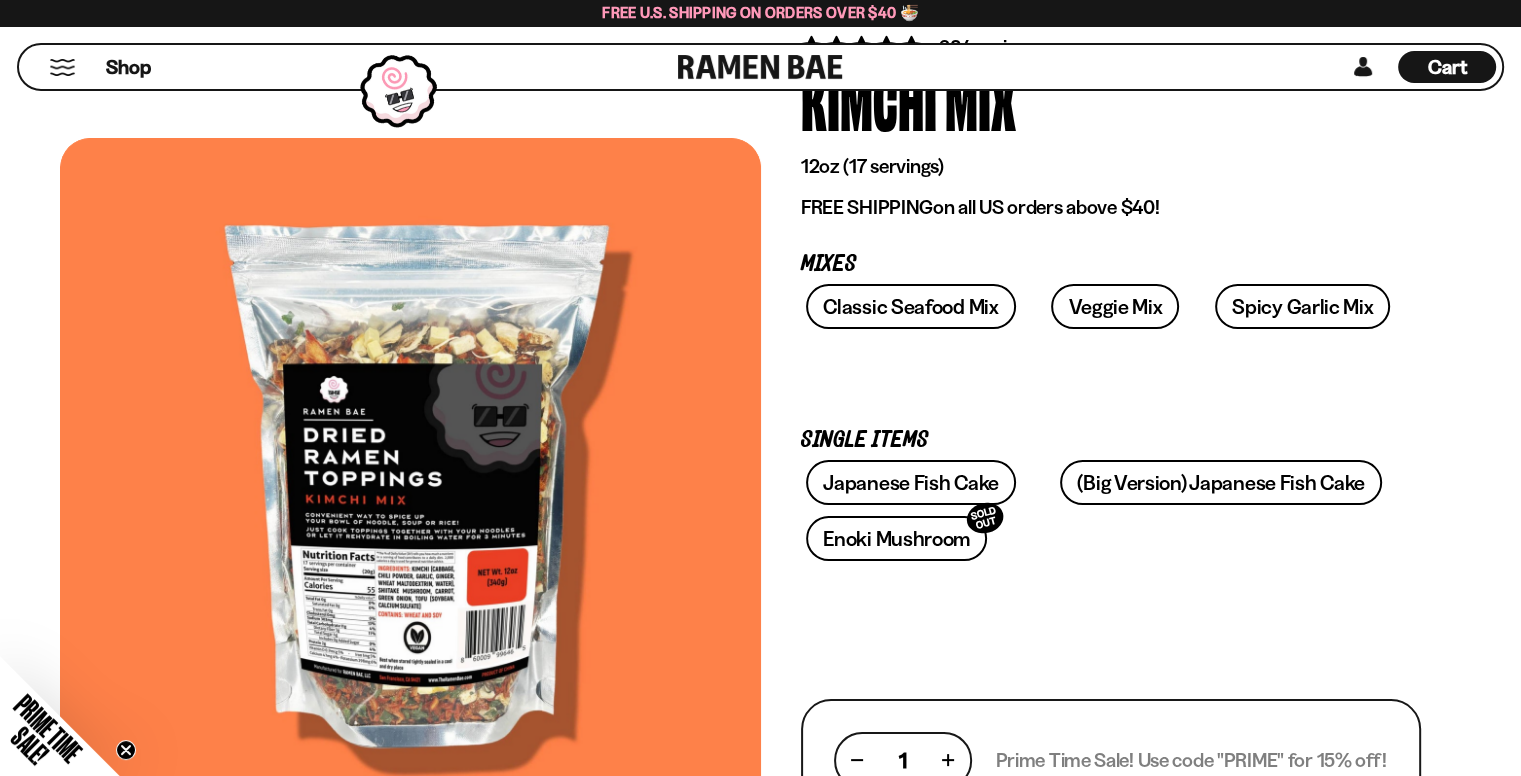 scroll, scrollTop: 184, scrollLeft: 0, axis: vertical 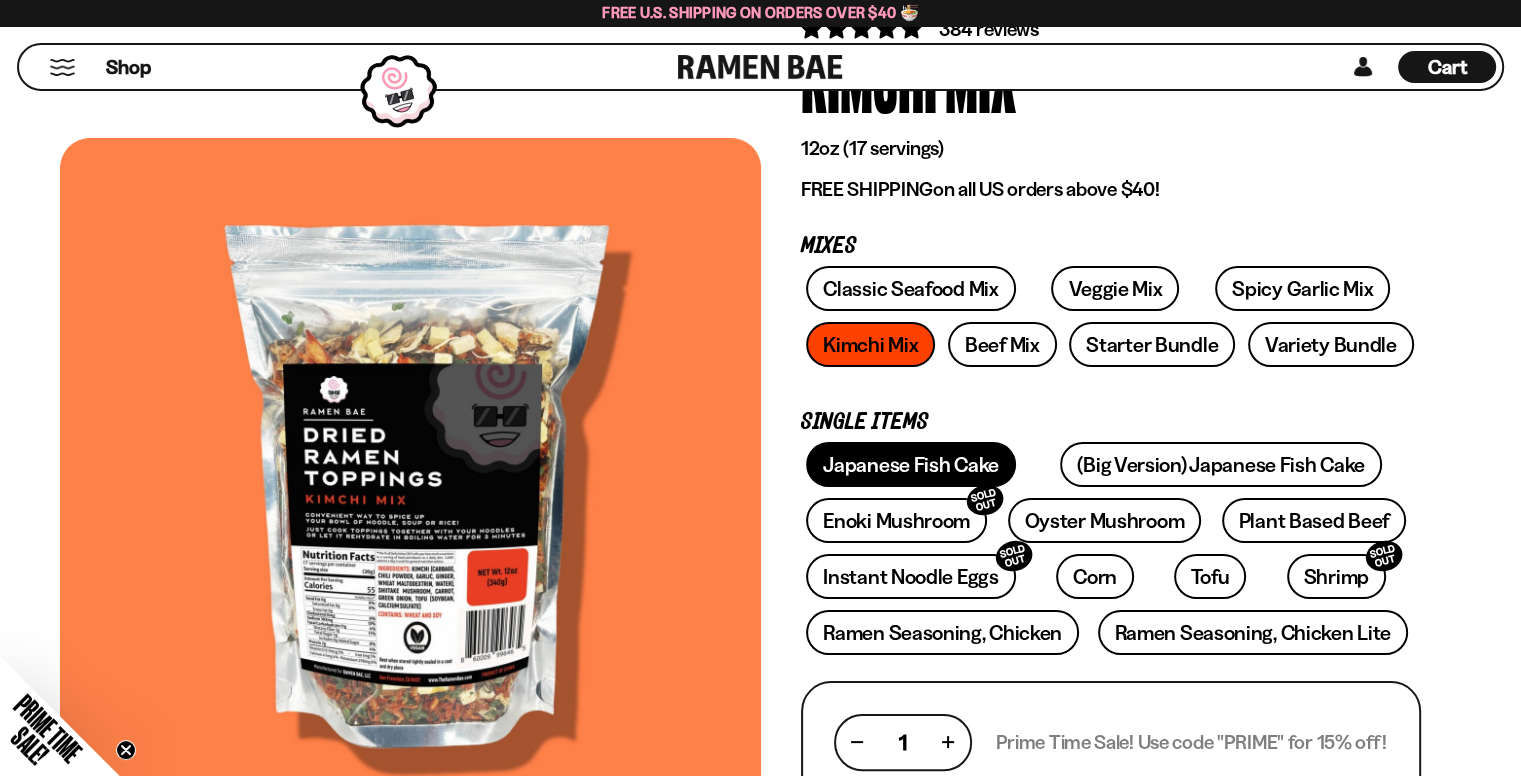 click on "Japanese Fish Cake" at bounding box center (911, 464) 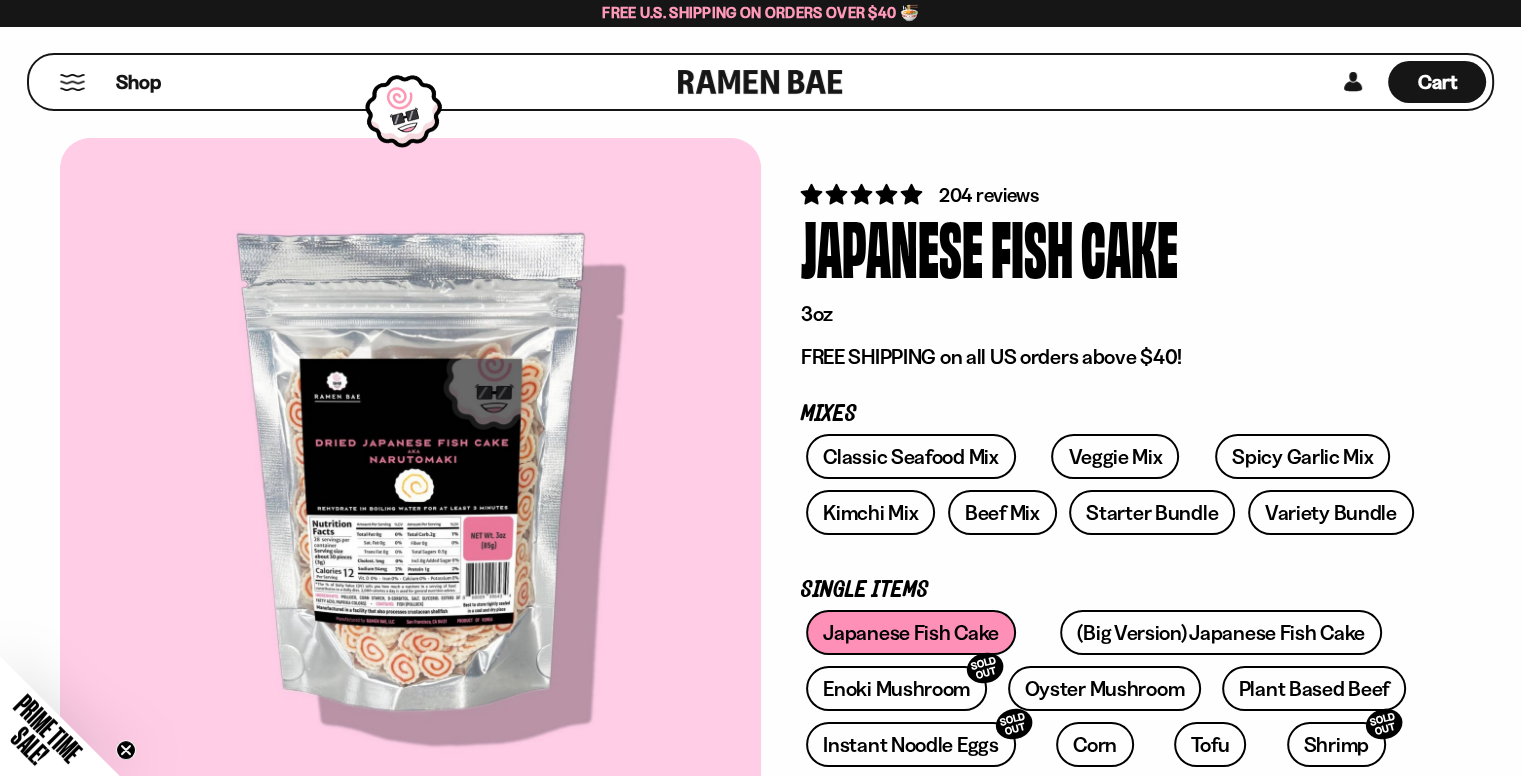 scroll, scrollTop: 166, scrollLeft: 0, axis: vertical 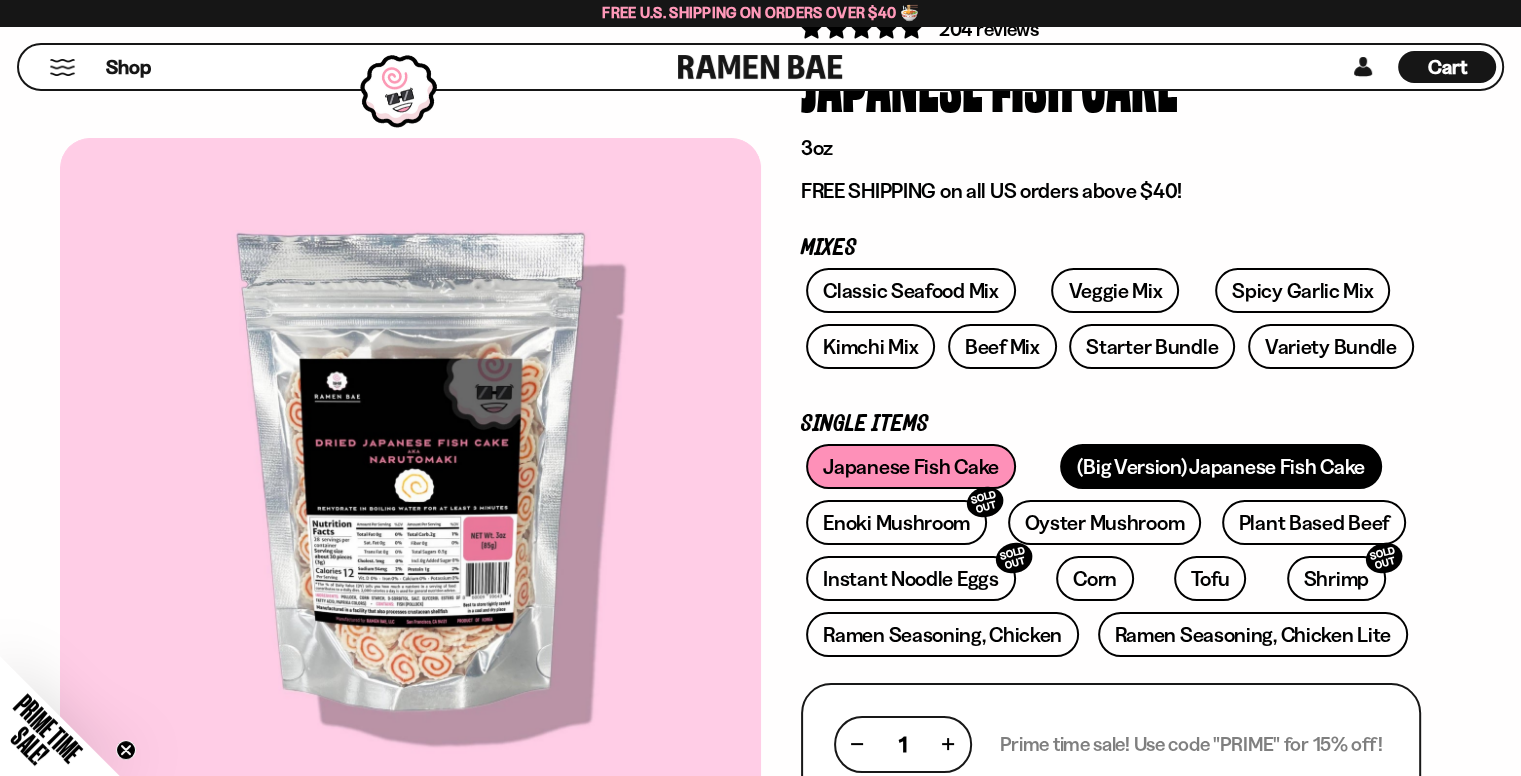 click on "(Big Version) Japanese Fish Cake" at bounding box center (1220, 466) 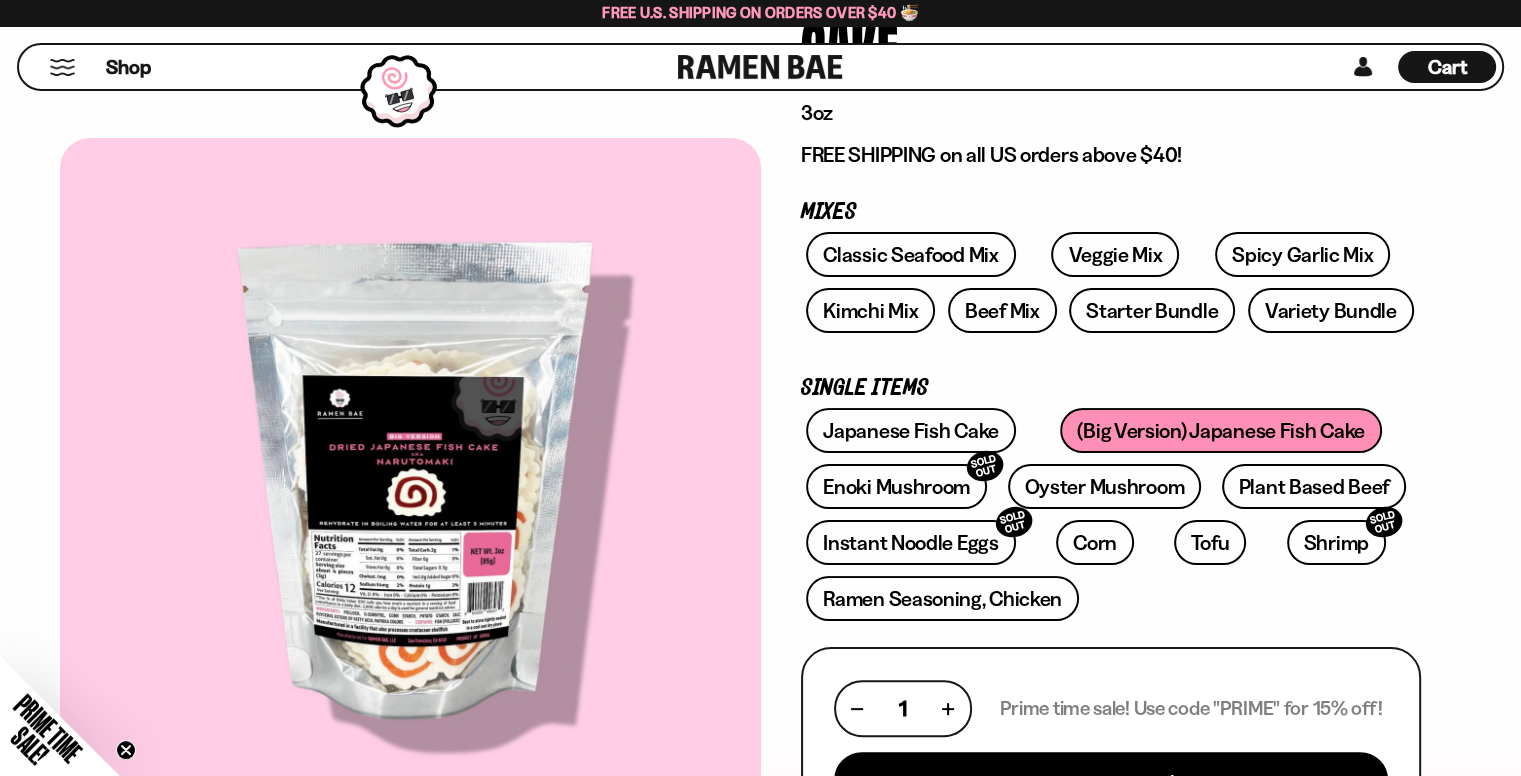 scroll, scrollTop: 333, scrollLeft: 0, axis: vertical 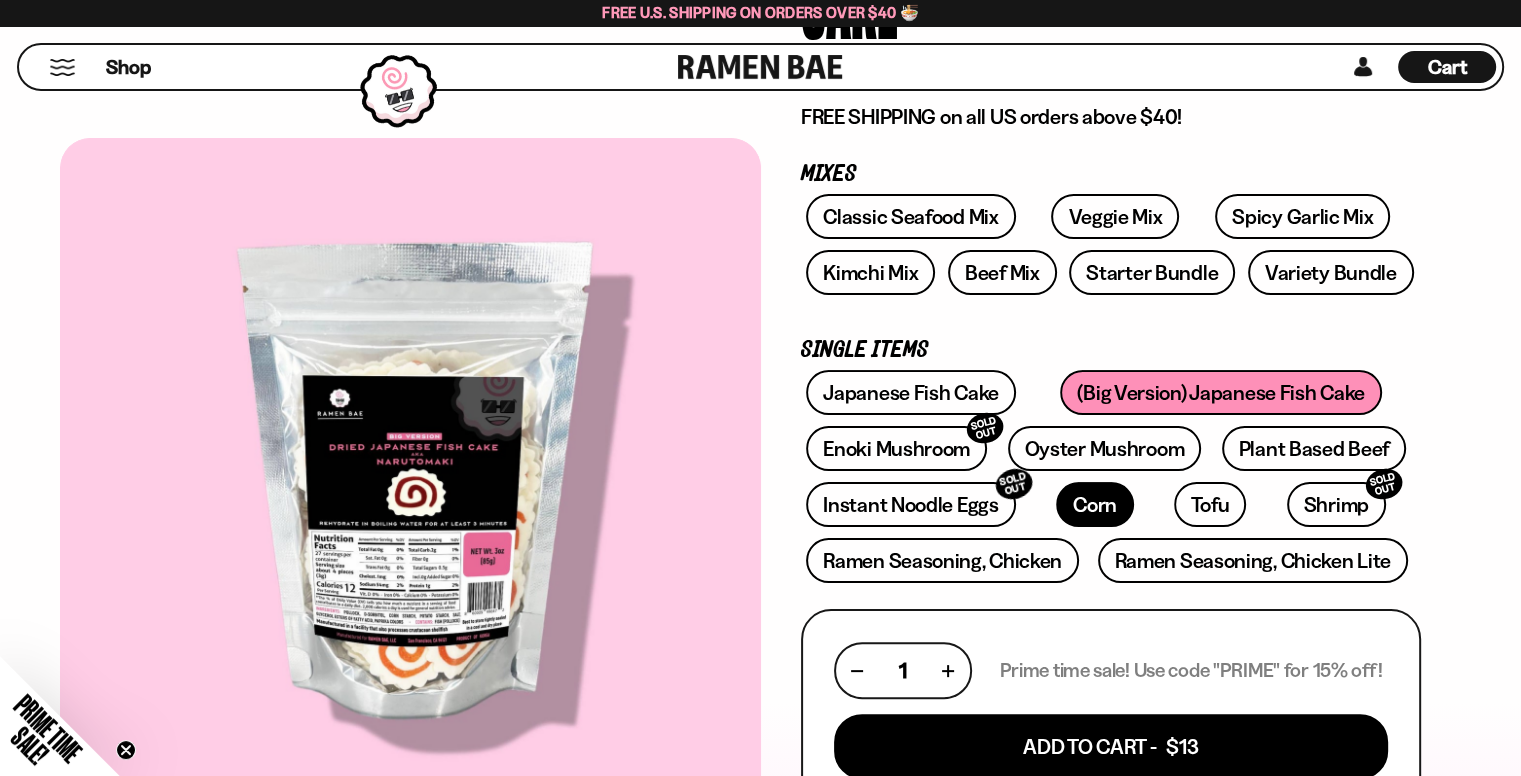 click on "Corn" at bounding box center [1095, 504] 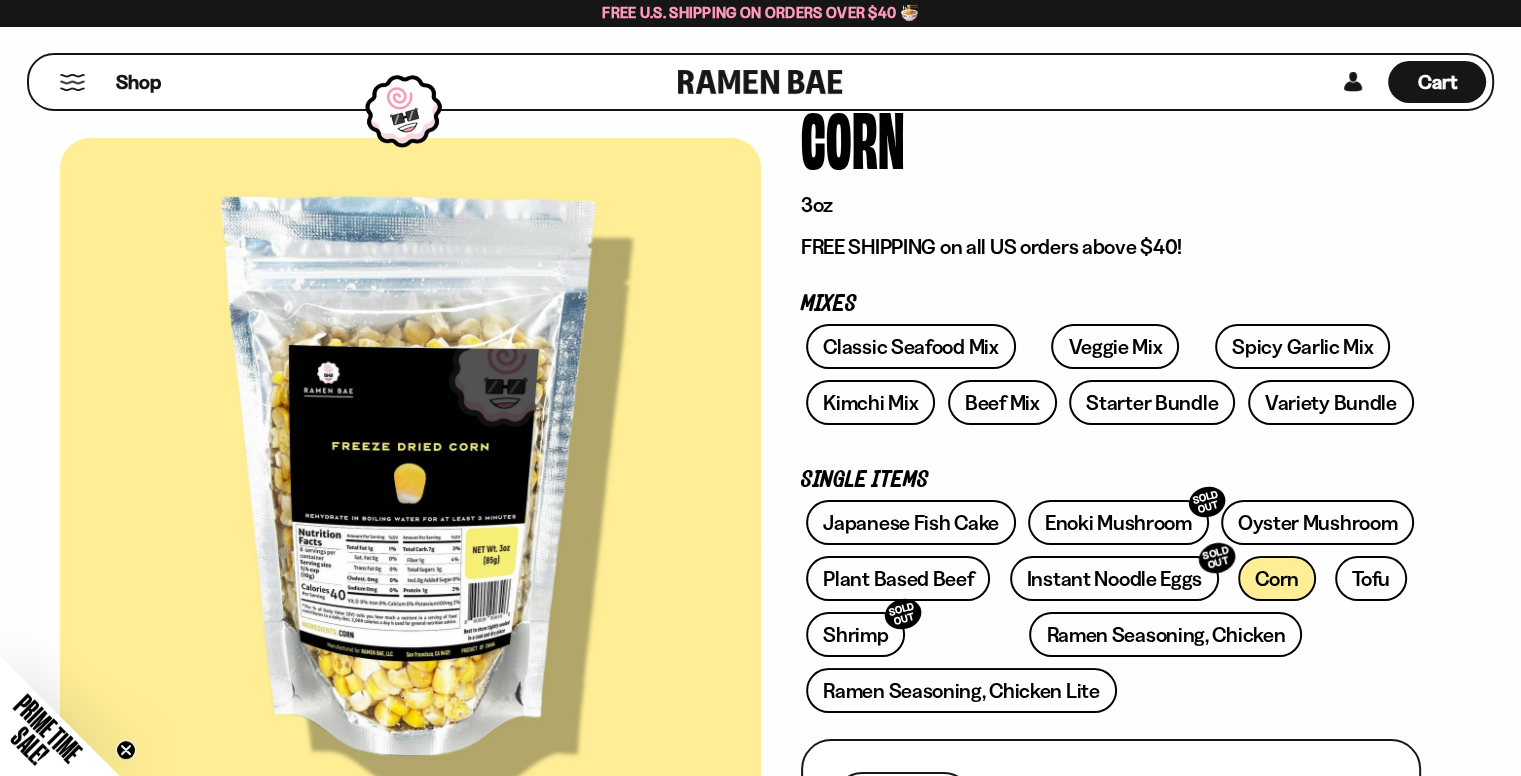 scroll, scrollTop: 166, scrollLeft: 0, axis: vertical 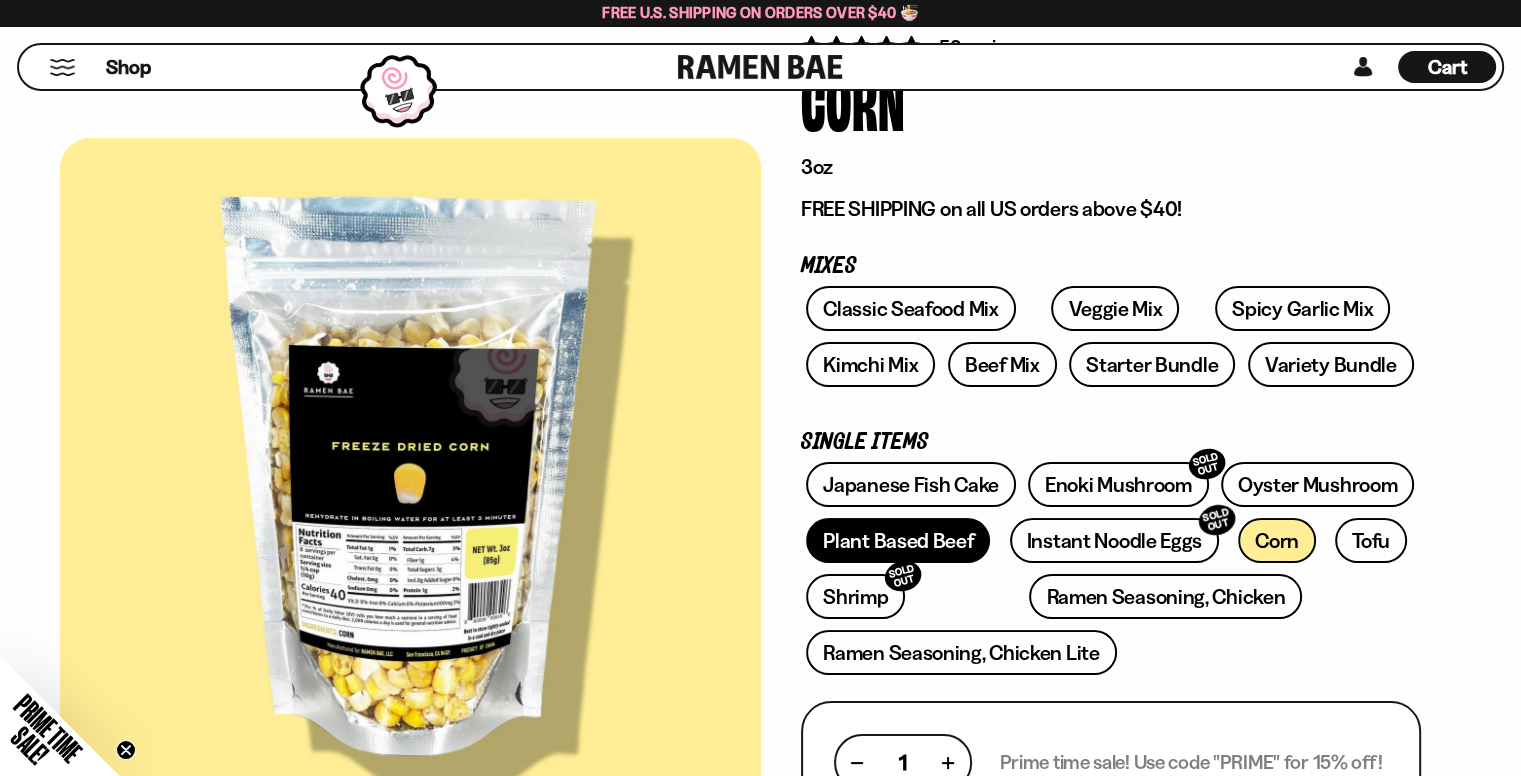 drag, startPoint x: 898, startPoint y: 543, endPoint x: 908, endPoint y: 542, distance: 10.049875 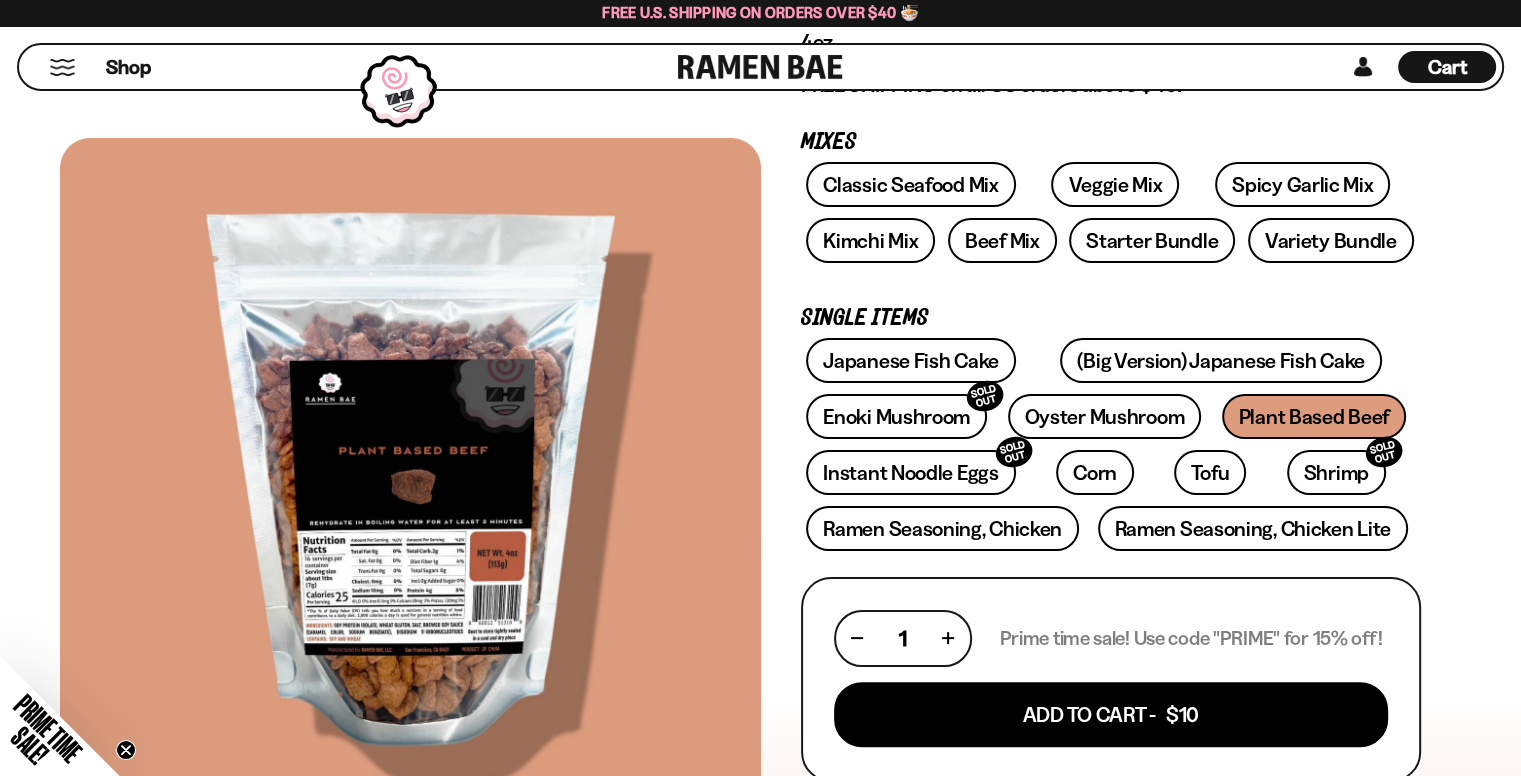 scroll, scrollTop: 333, scrollLeft: 0, axis: vertical 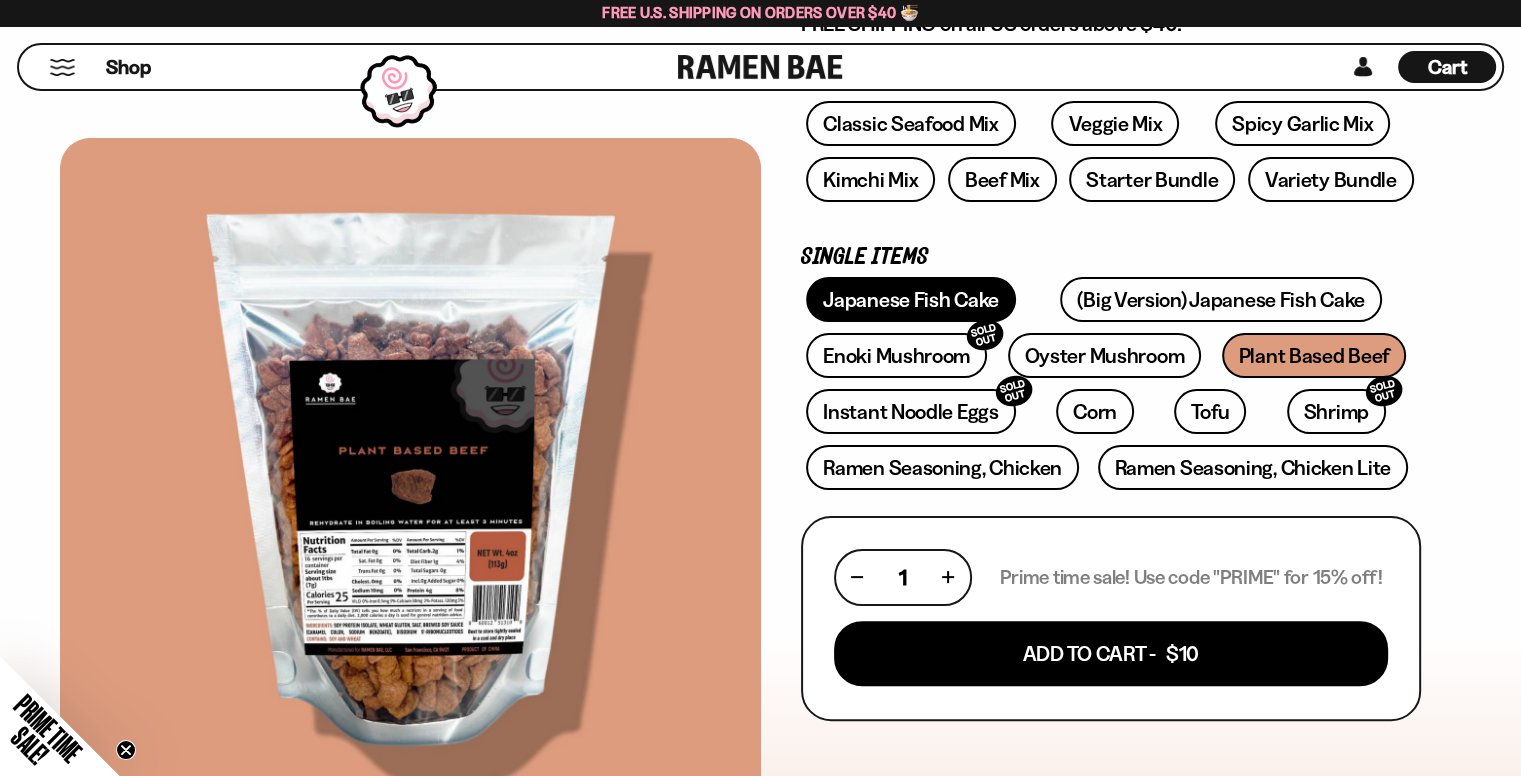 click on "Japanese Fish Cake" at bounding box center (911, 299) 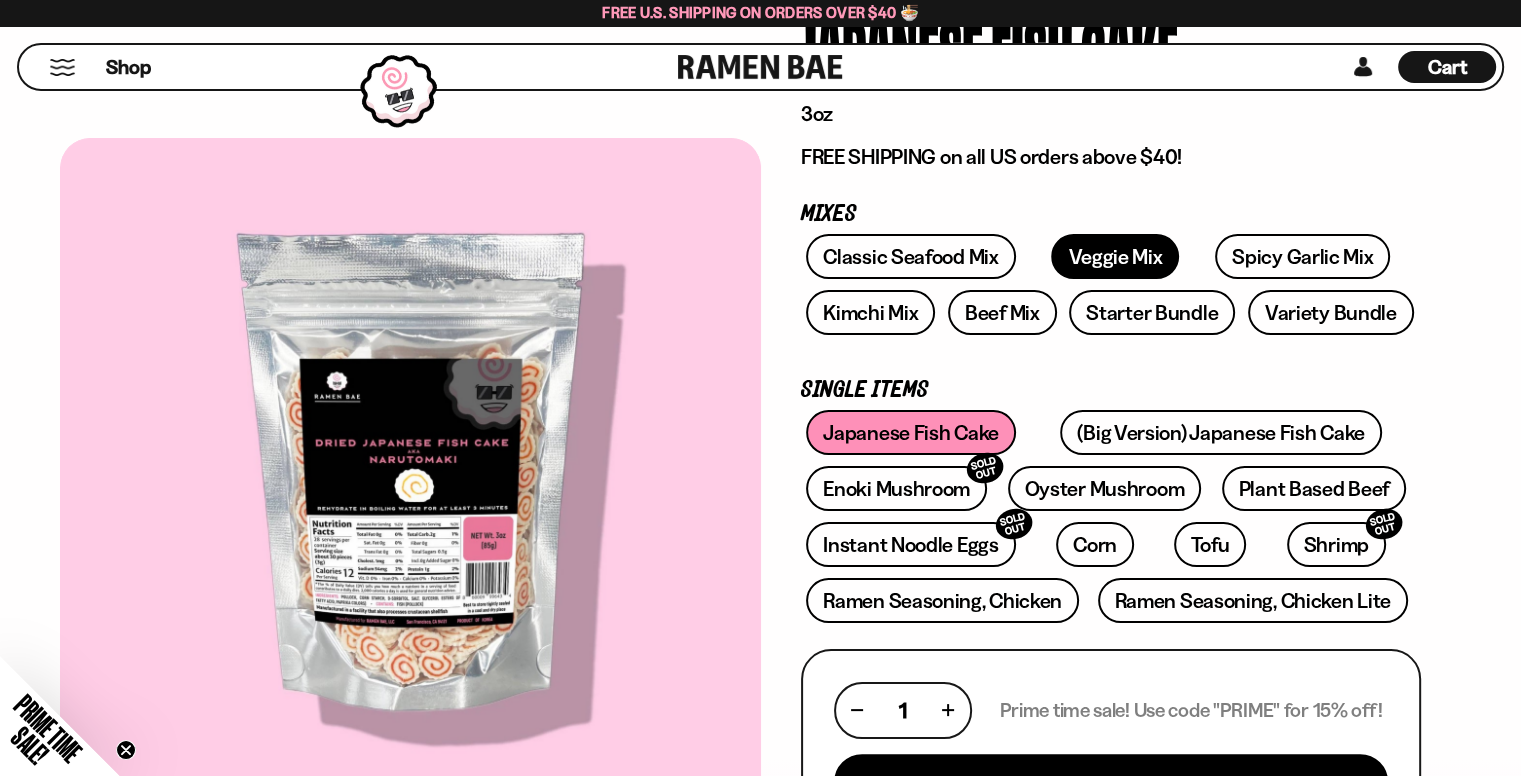 scroll, scrollTop: 166, scrollLeft: 0, axis: vertical 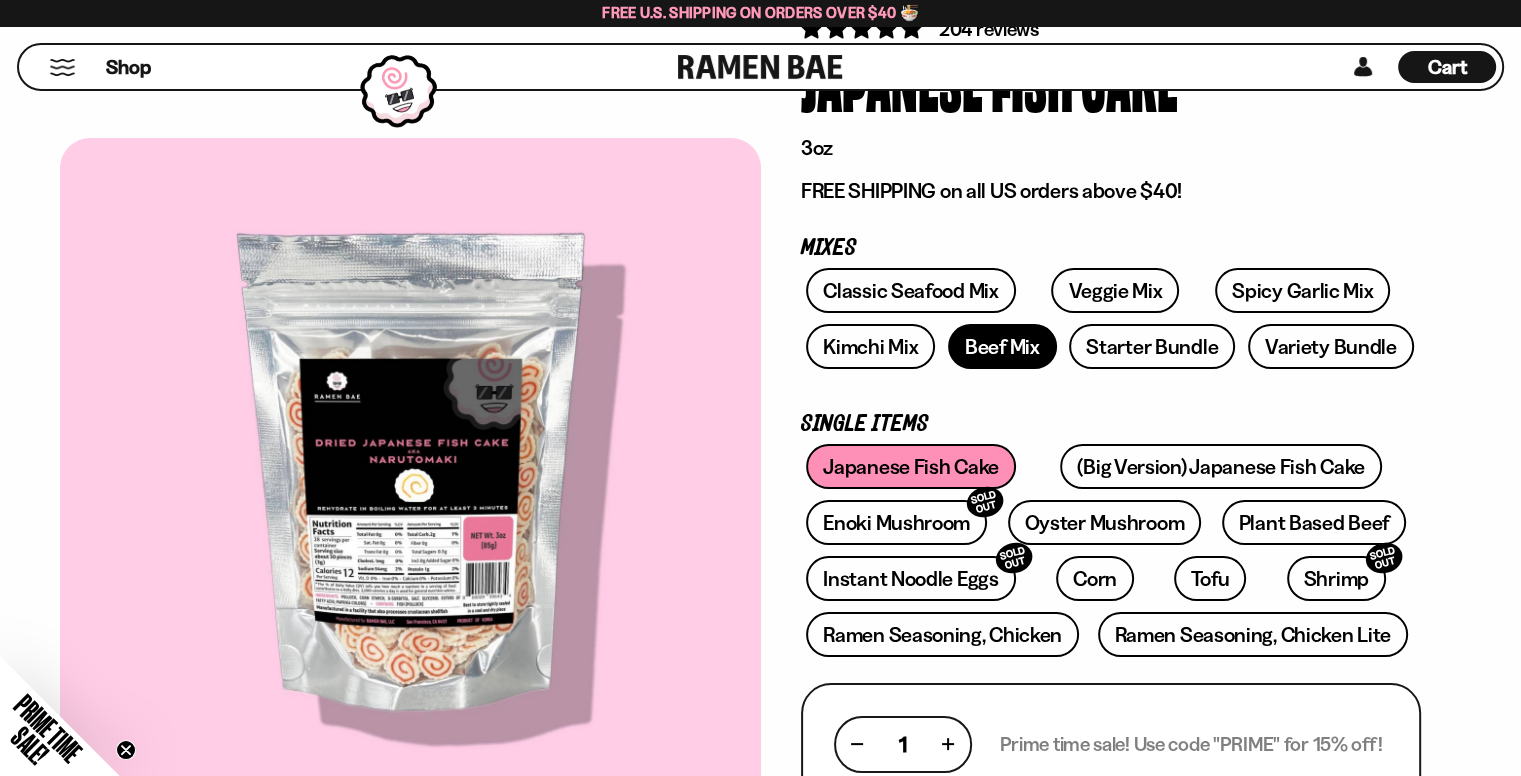 click on "Beef Mix" at bounding box center [1002, 346] 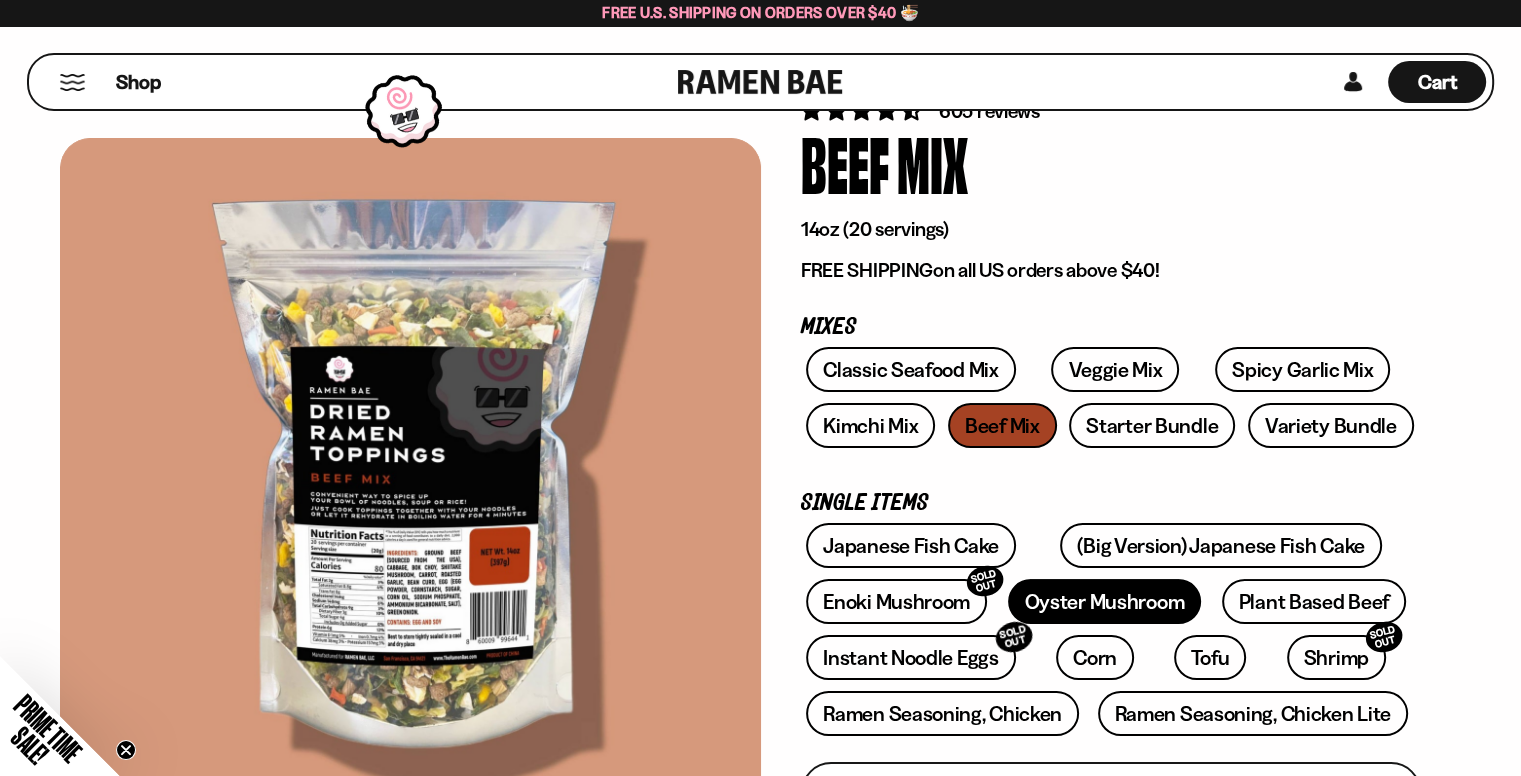 scroll, scrollTop: 333, scrollLeft: 0, axis: vertical 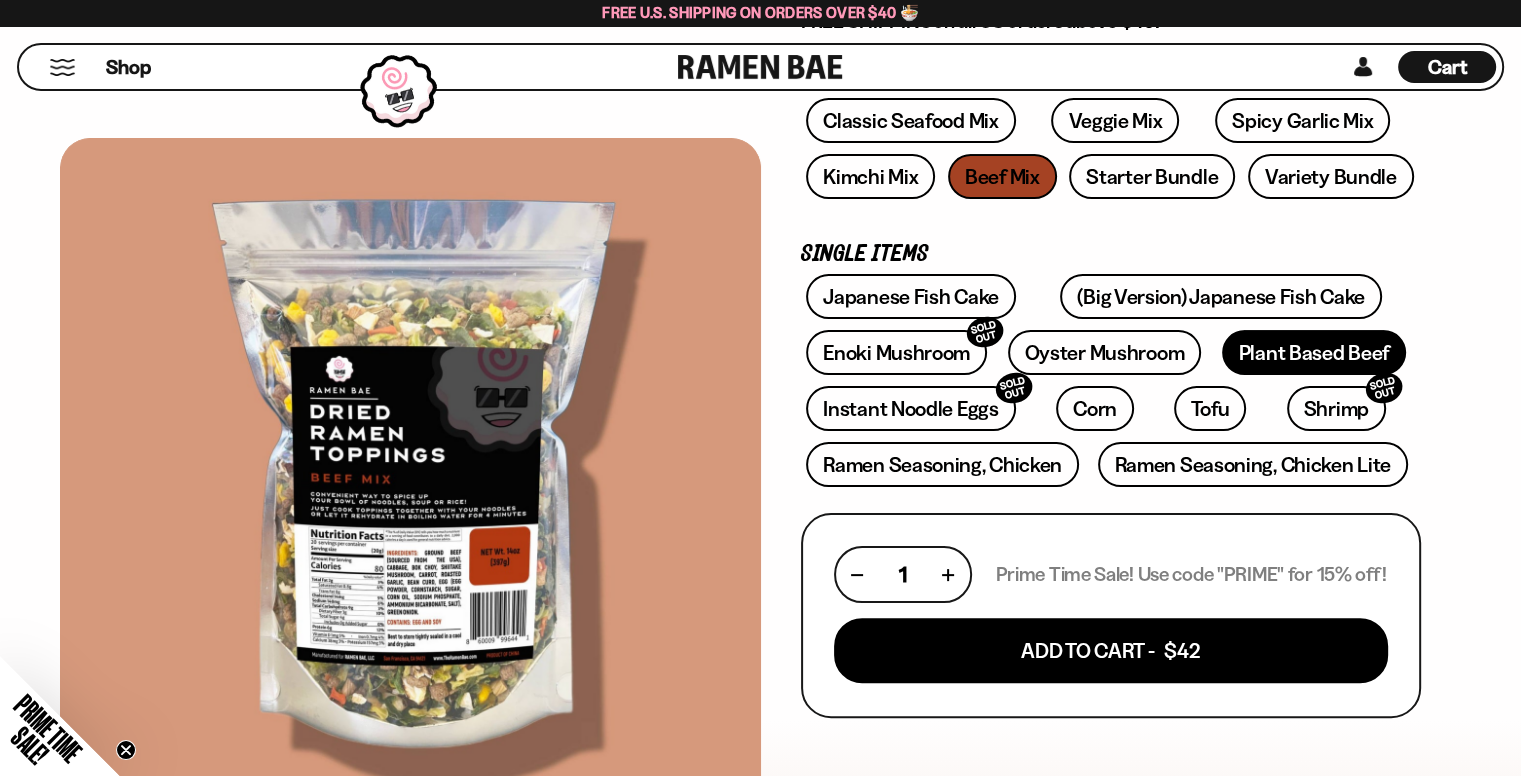 click on "Plant Based Beef" at bounding box center (1314, 352) 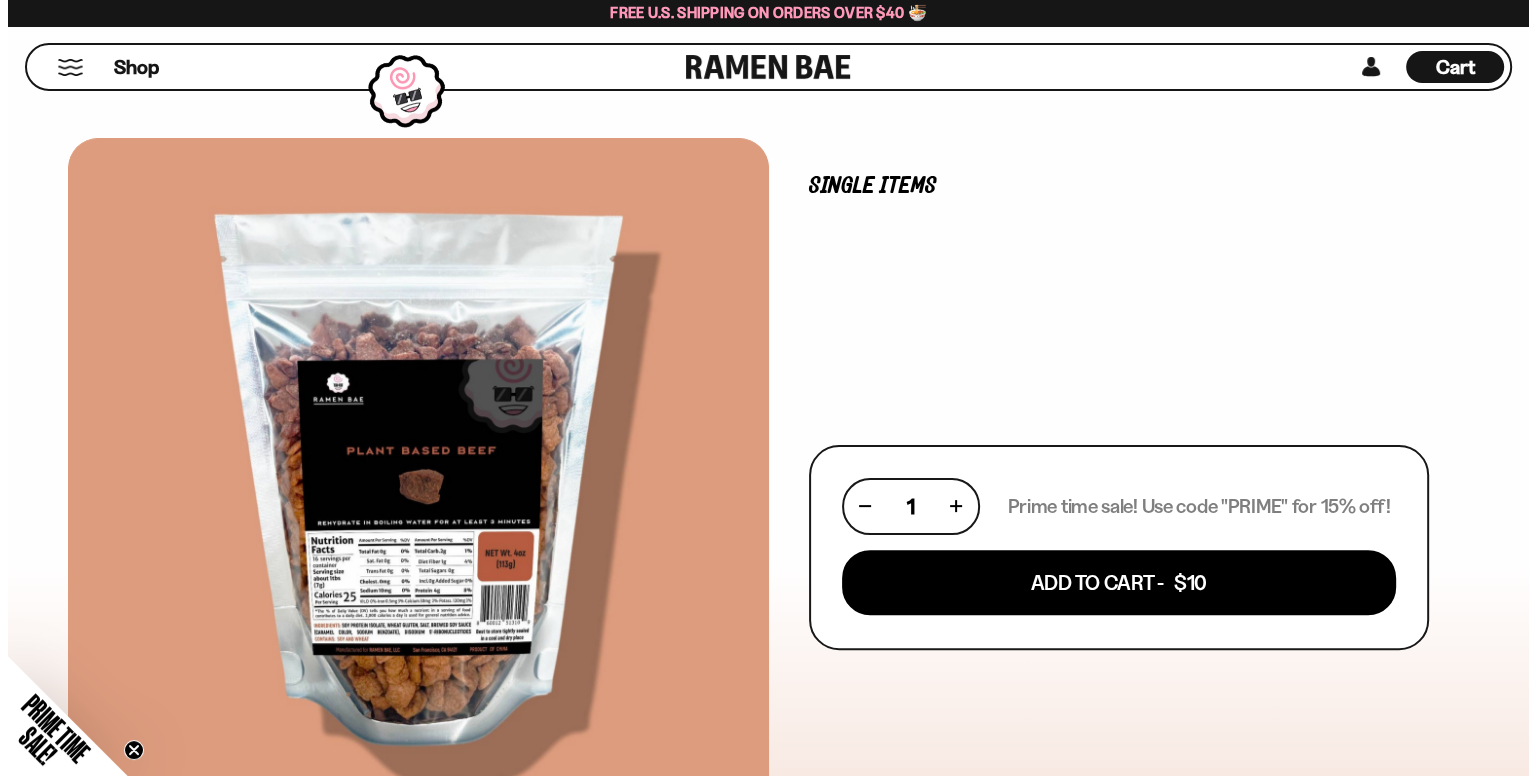 scroll, scrollTop: 666, scrollLeft: 0, axis: vertical 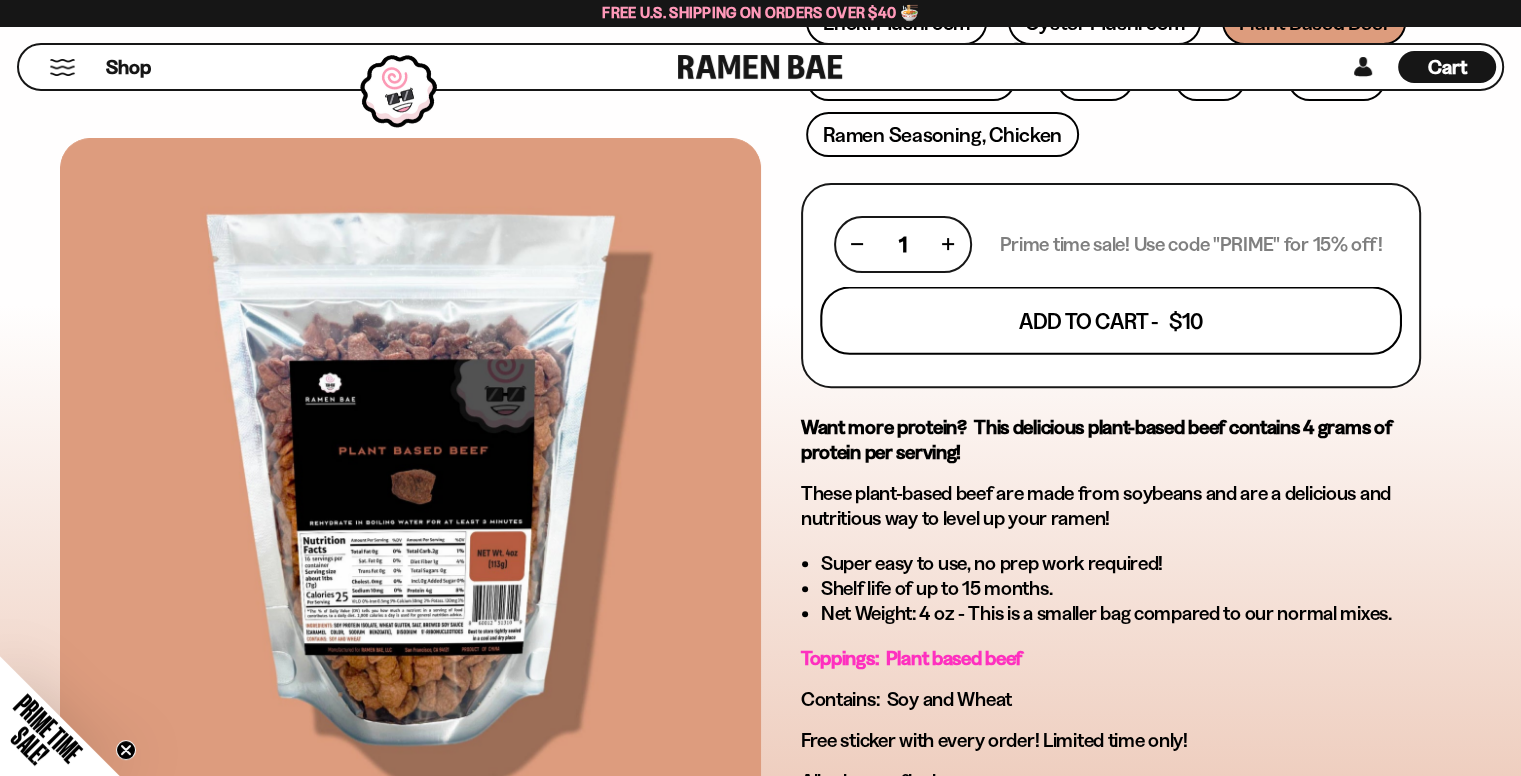 click on "Add To Cart -
$10" at bounding box center (1111, 320) 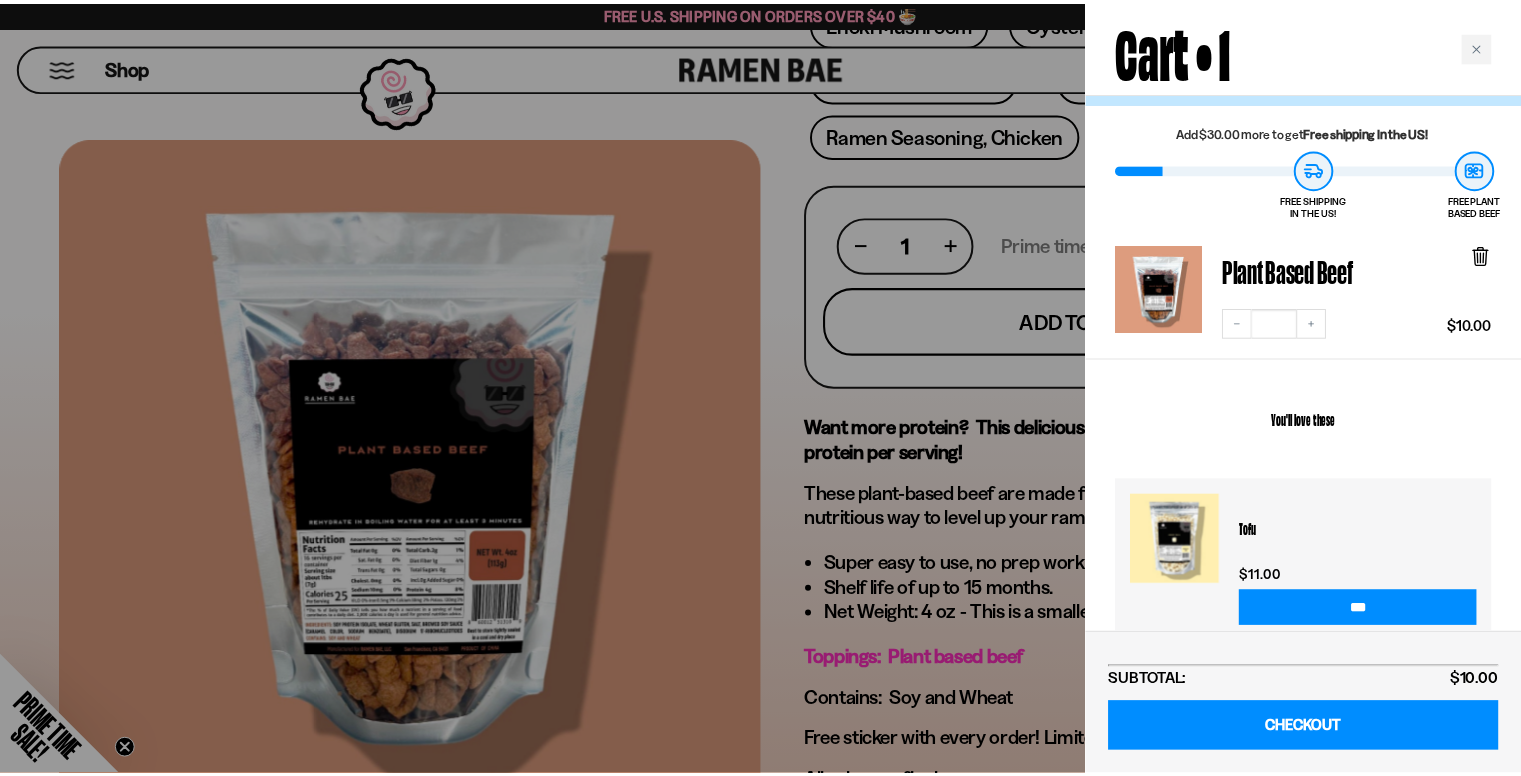 scroll, scrollTop: 0, scrollLeft: 0, axis: both 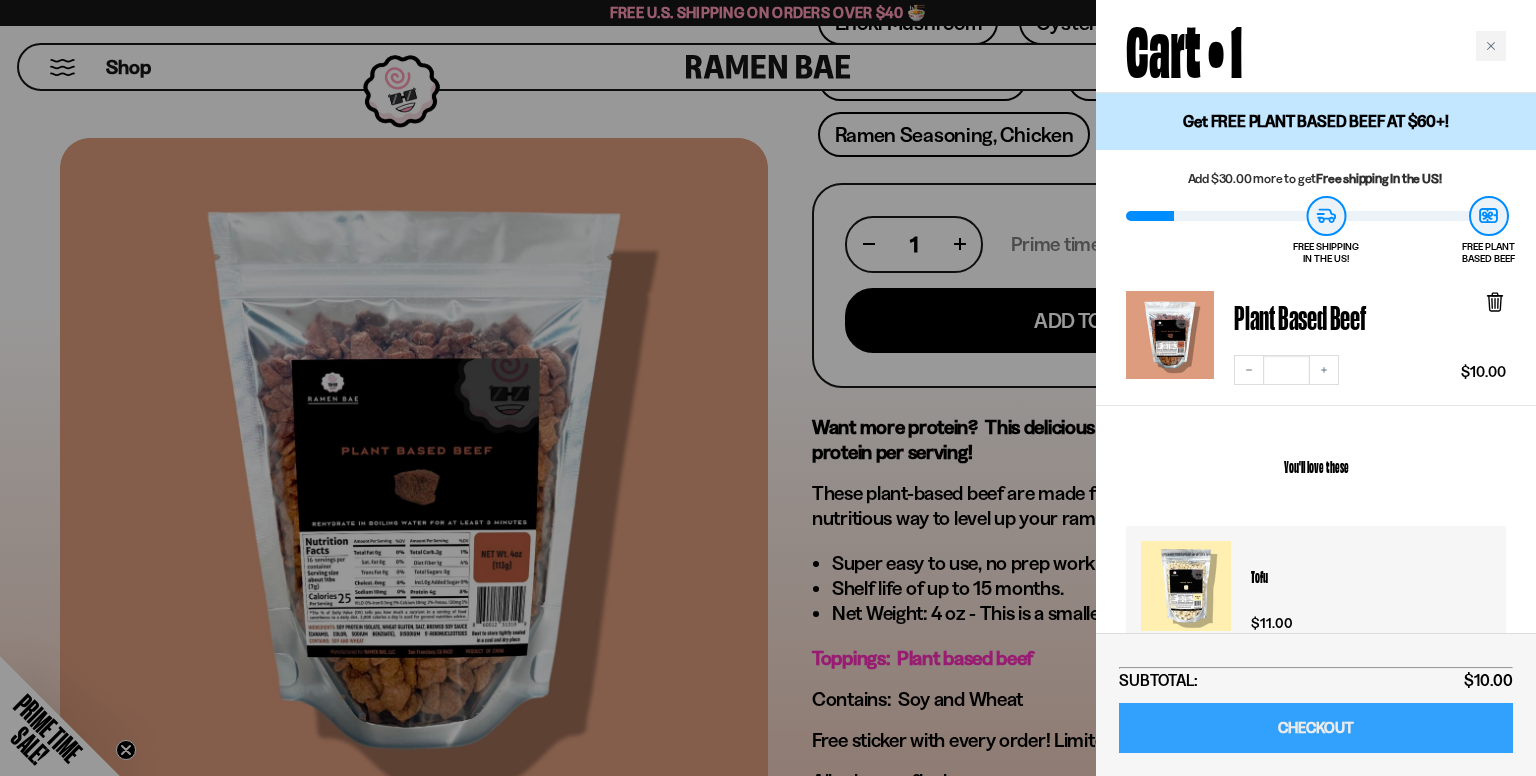 click on "CHECKOUT" at bounding box center [1316, 728] 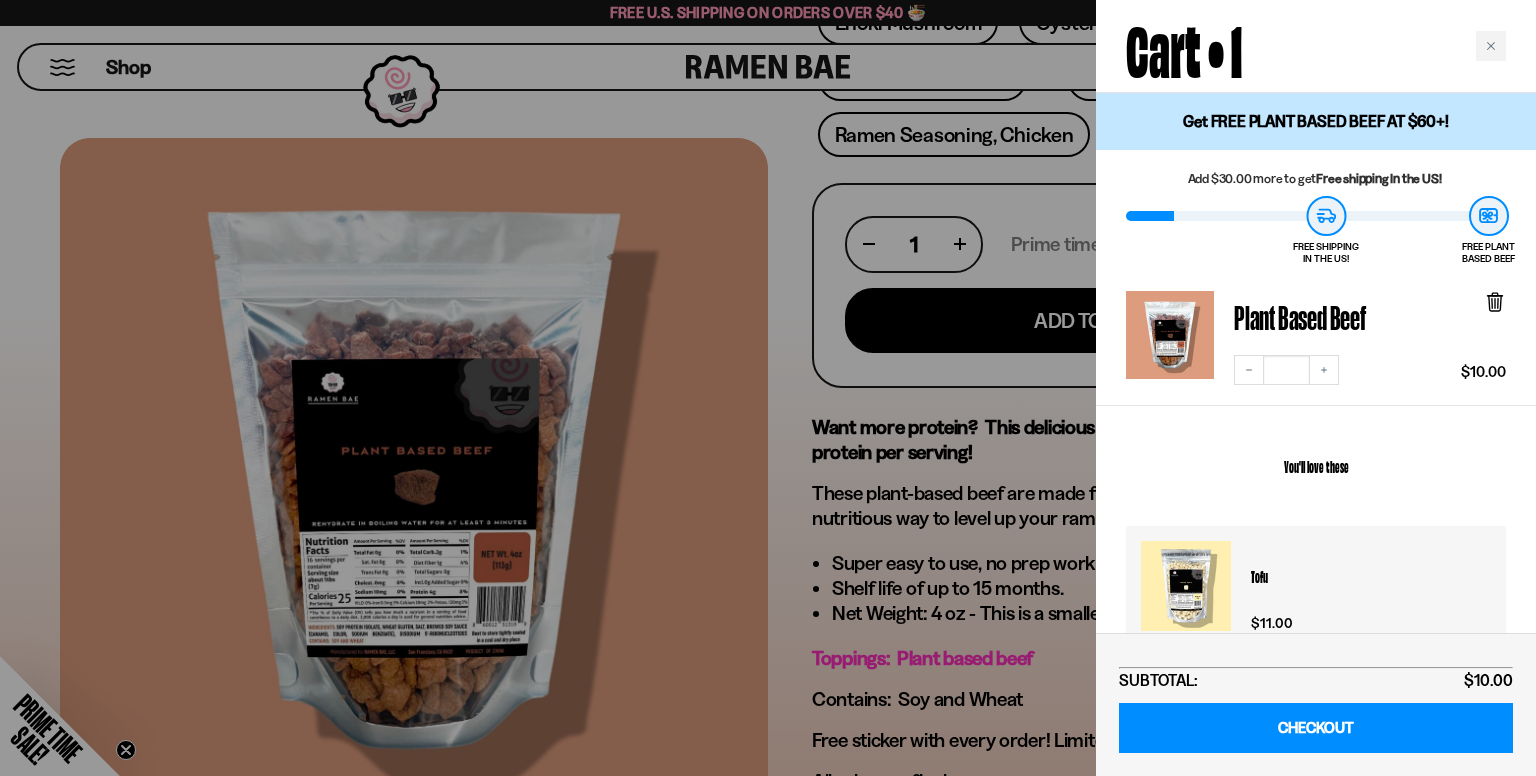 click at bounding box center [768, 388] 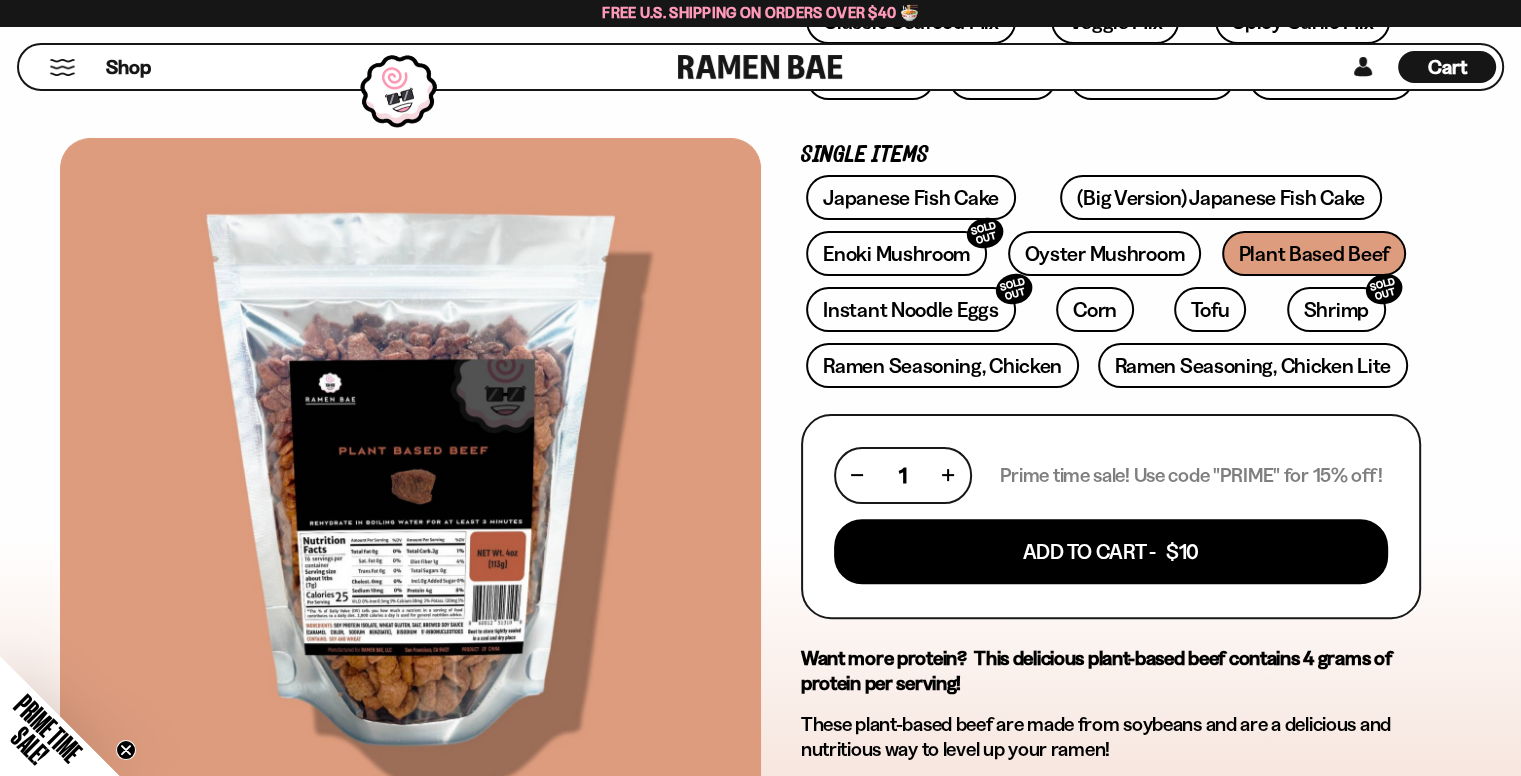 scroll, scrollTop: 333, scrollLeft: 0, axis: vertical 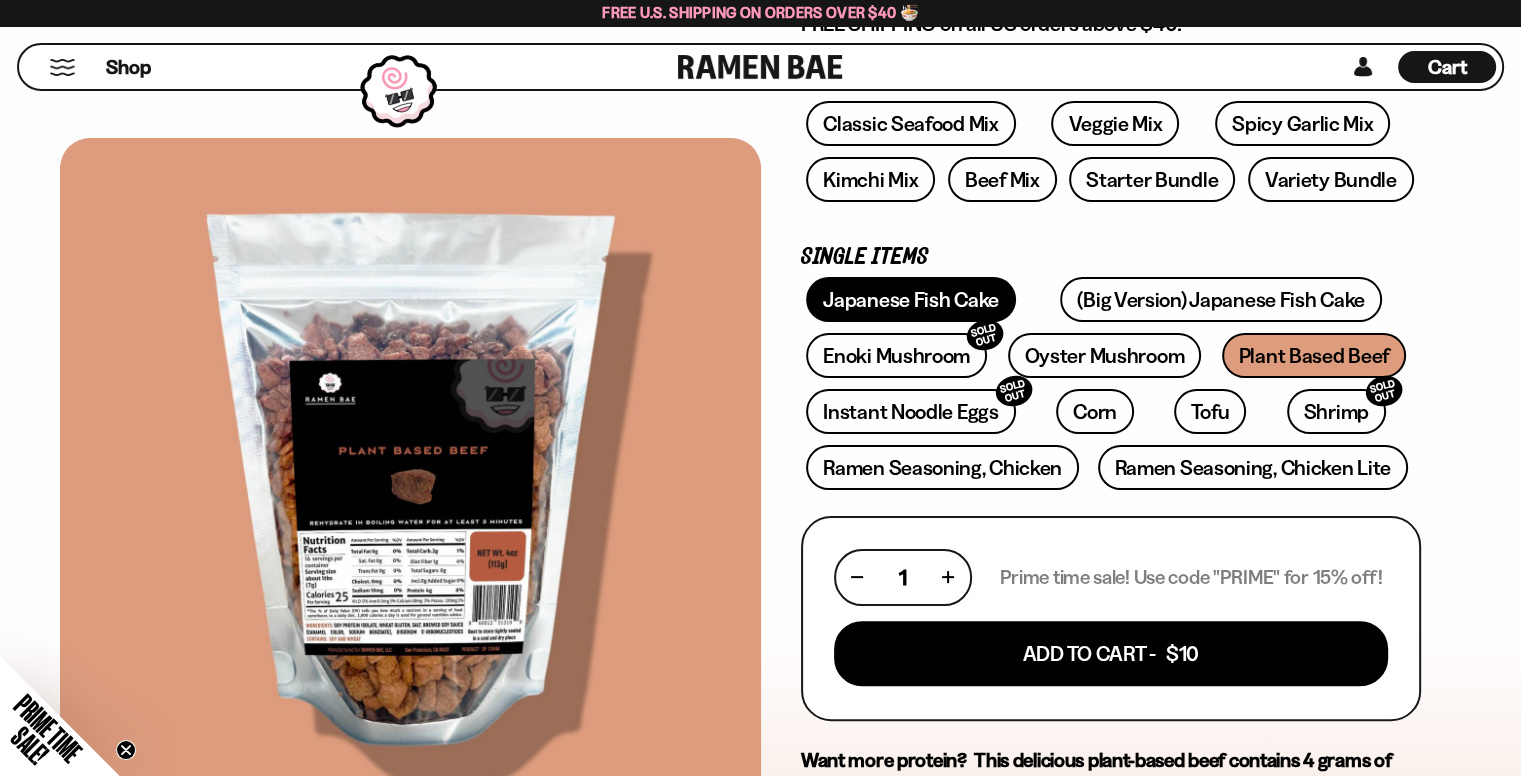 click on "Japanese Fish Cake" at bounding box center [911, 299] 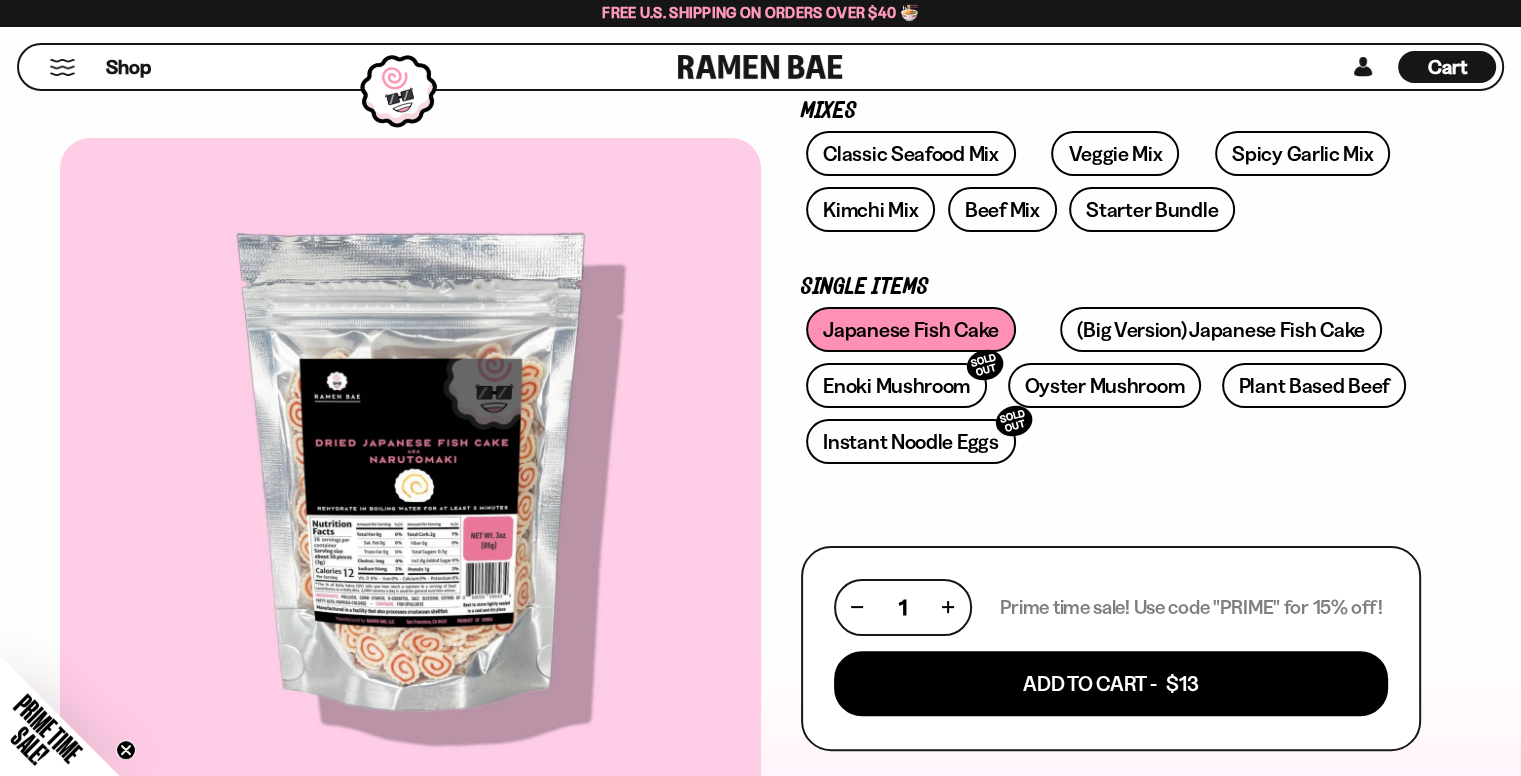 scroll, scrollTop: 333, scrollLeft: 0, axis: vertical 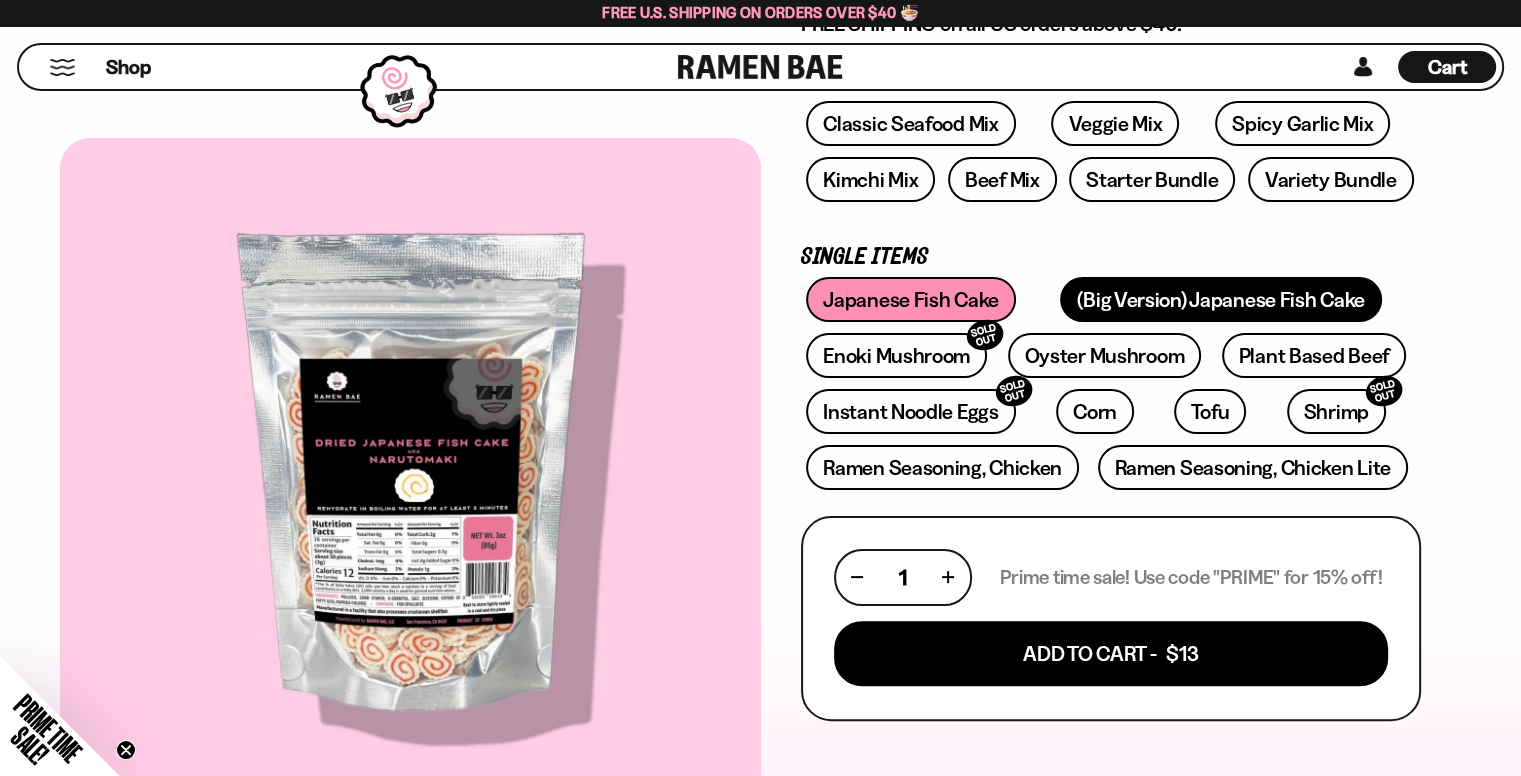 click on "(Big Version) Japanese Fish Cake" at bounding box center (1220, 299) 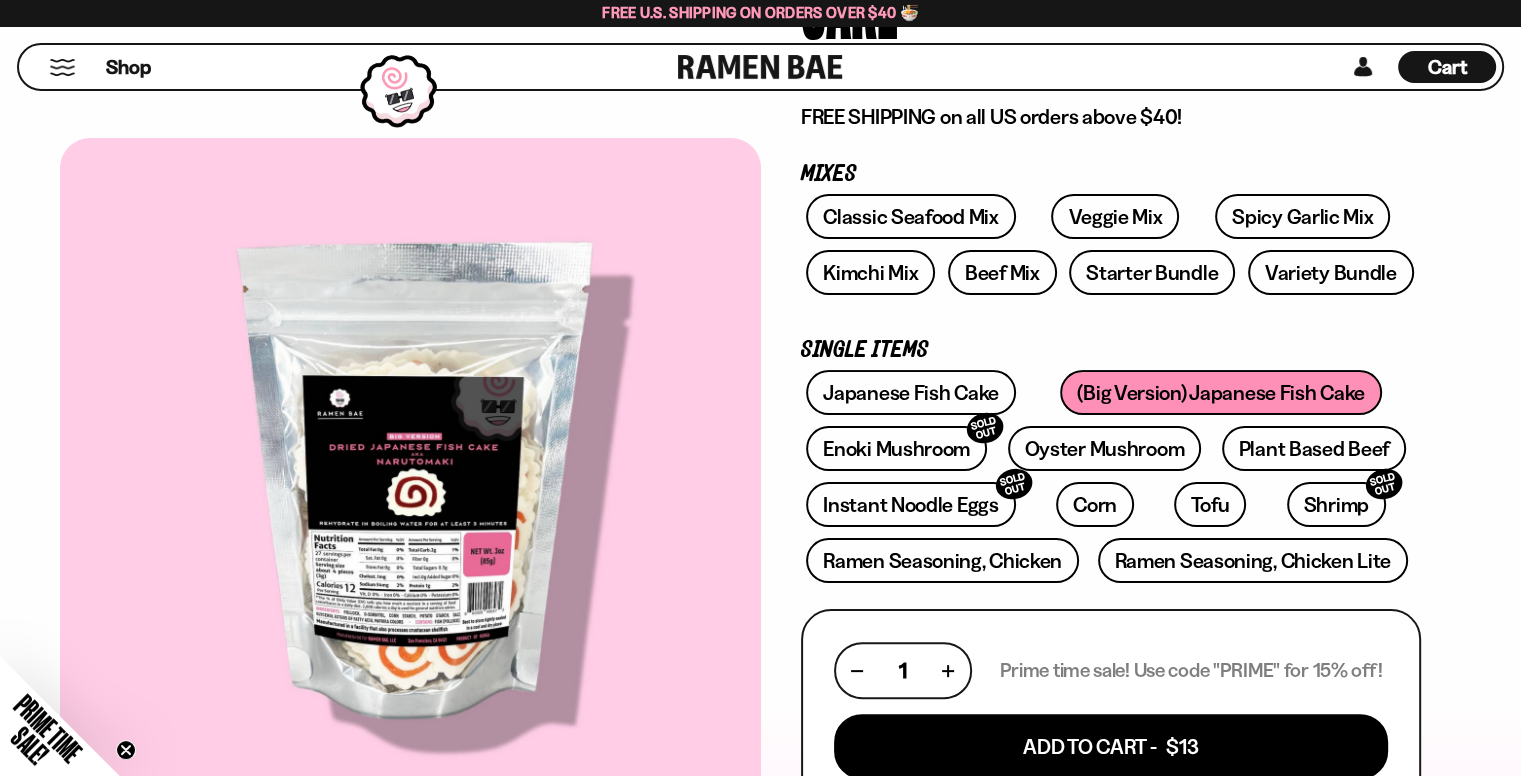 scroll, scrollTop: 500, scrollLeft: 0, axis: vertical 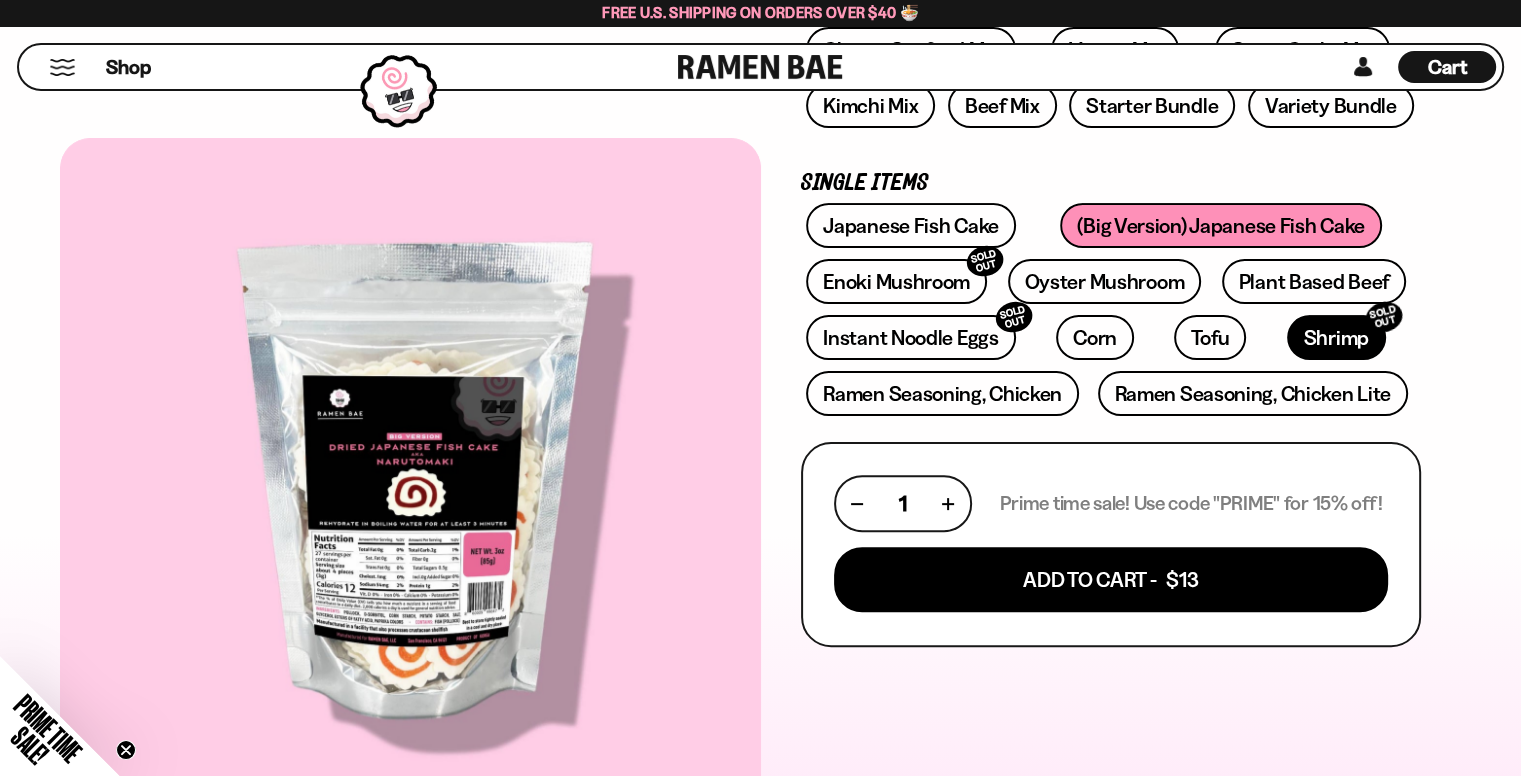 click on "Shrimp
SOLD OUT" at bounding box center (1336, 337) 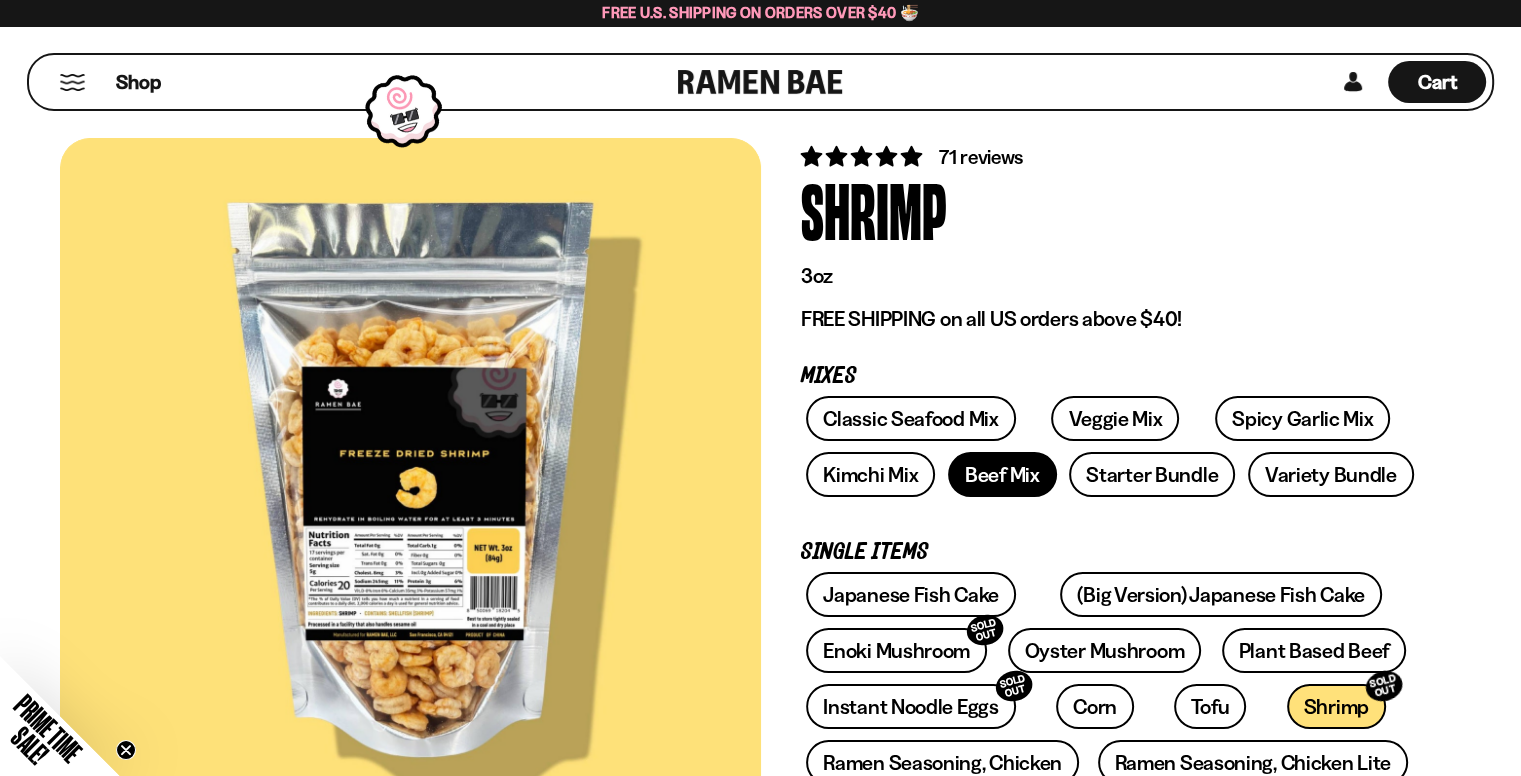 scroll, scrollTop: 0, scrollLeft: 0, axis: both 